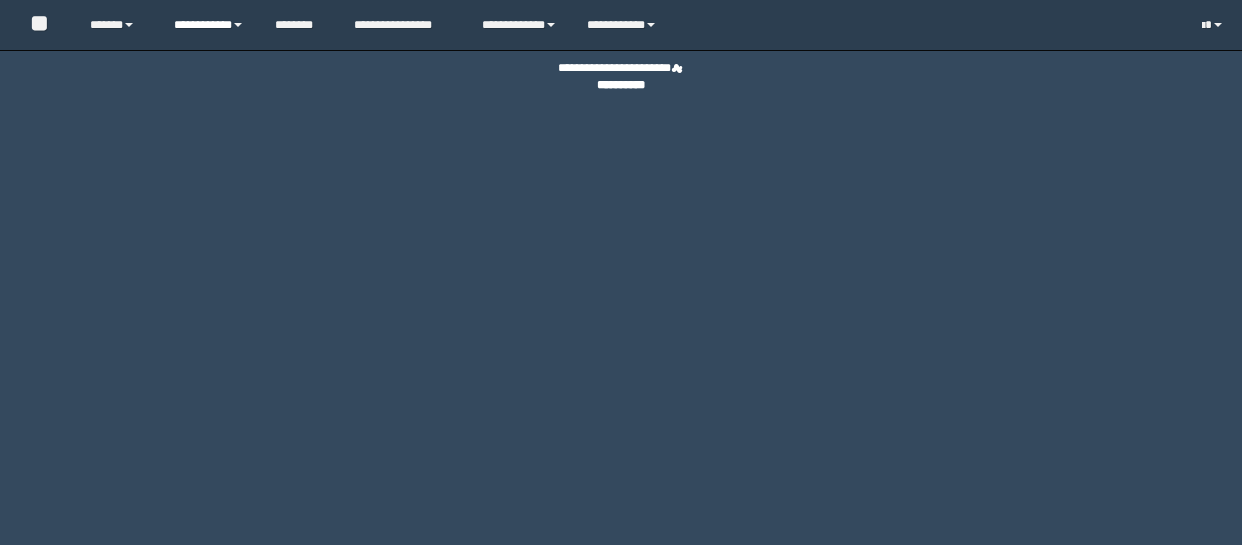 scroll, scrollTop: 0, scrollLeft: 0, axis: both 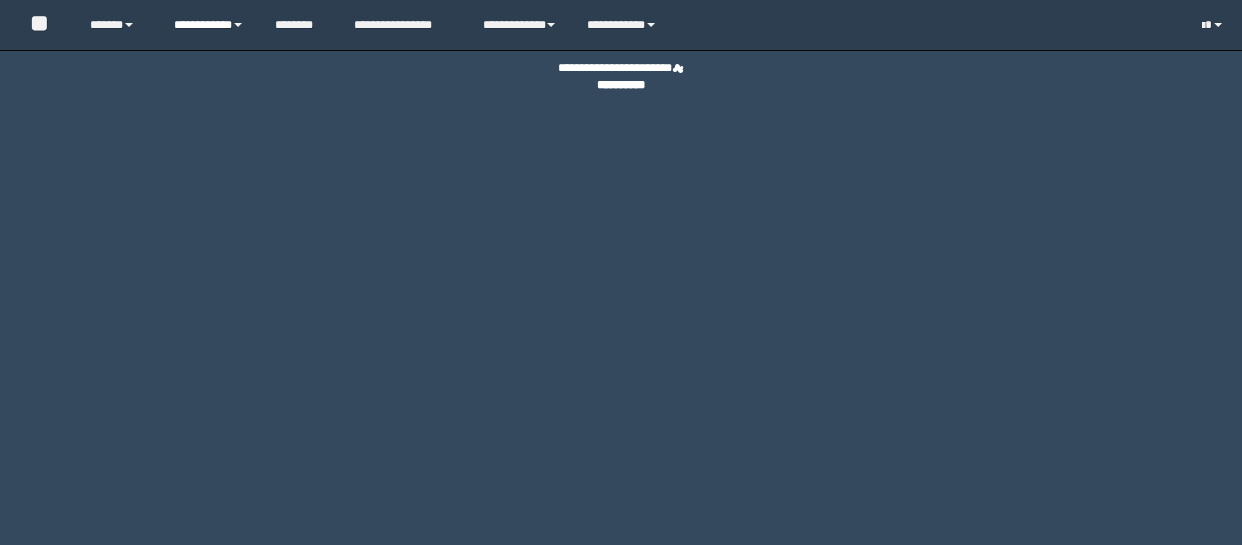 click on "**********" at bounding box center [209, 25] 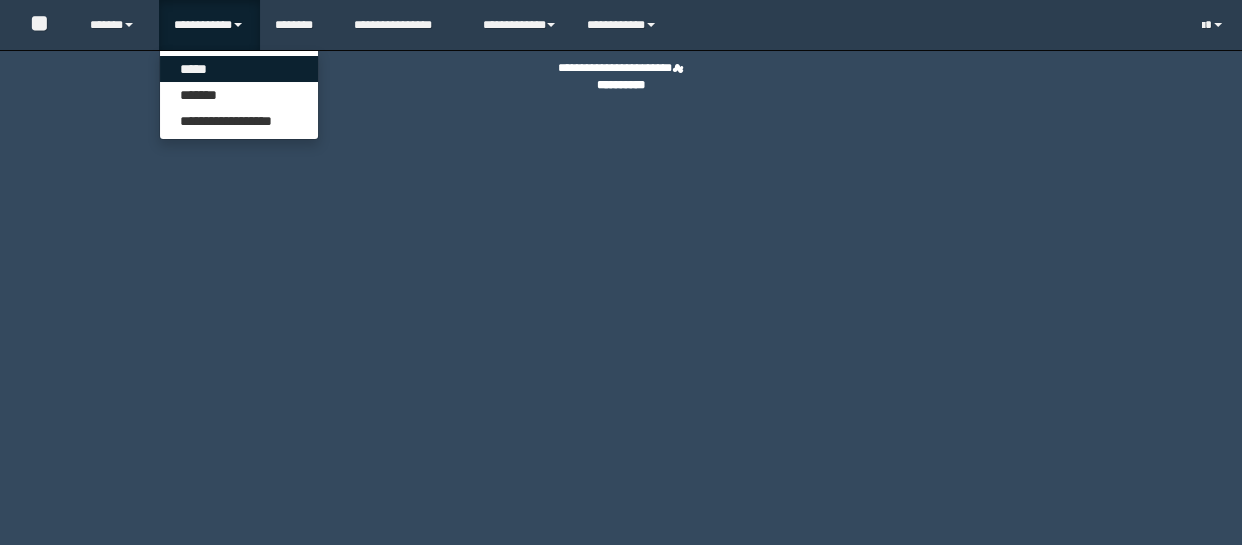 scroll, scrollTop: 0, scrollLeft: 0, axis: both 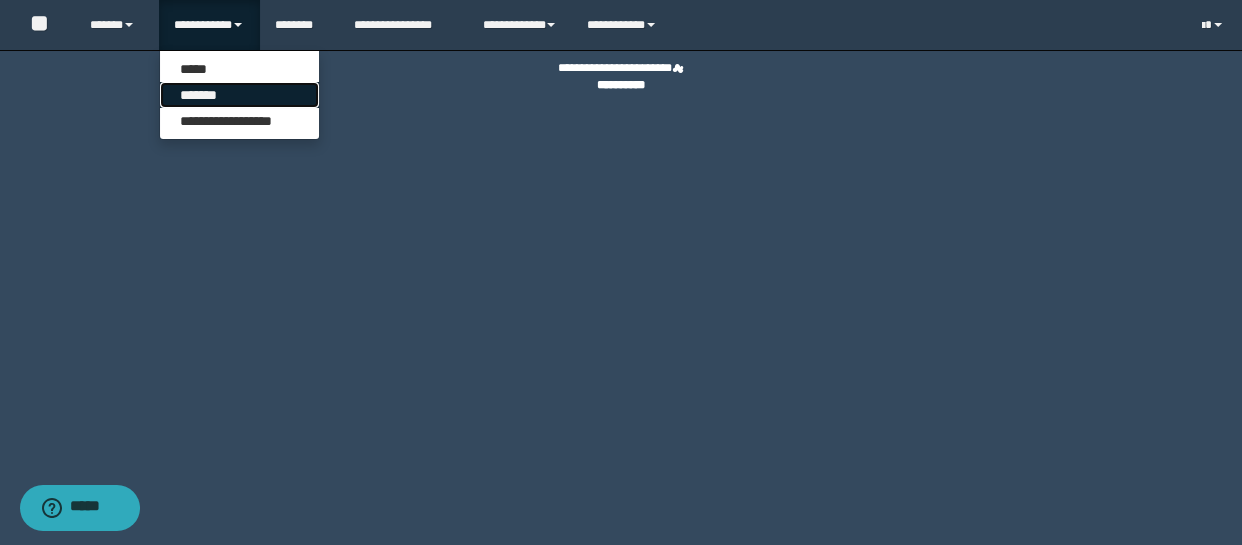click on "*******" at bounding box center (239, 95) 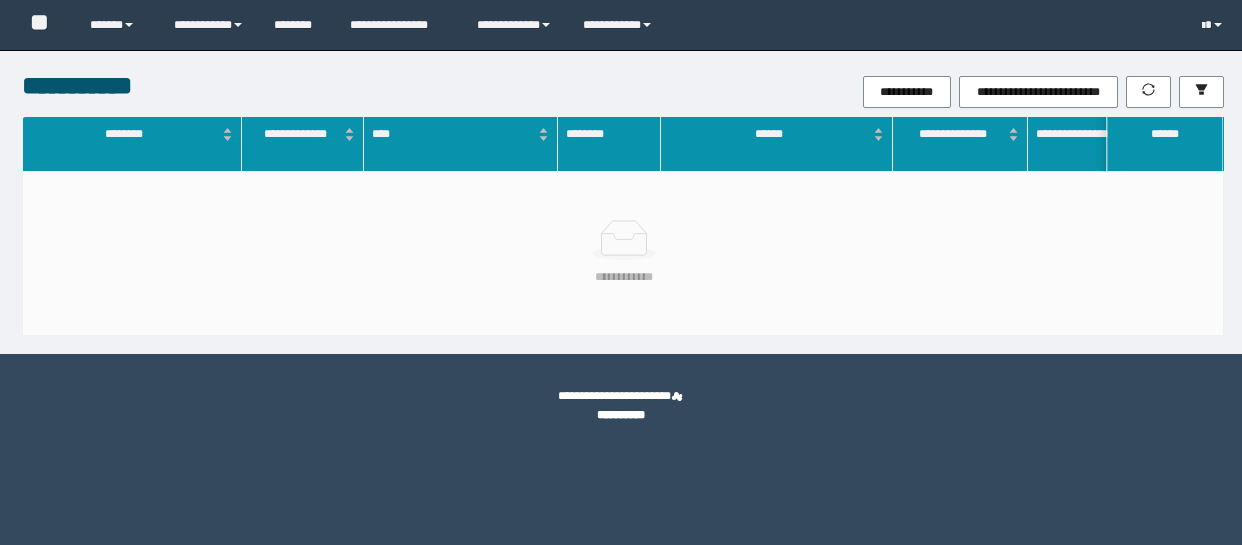 scroll, scrollTop: 0, scrollLeft: 0, axis: both 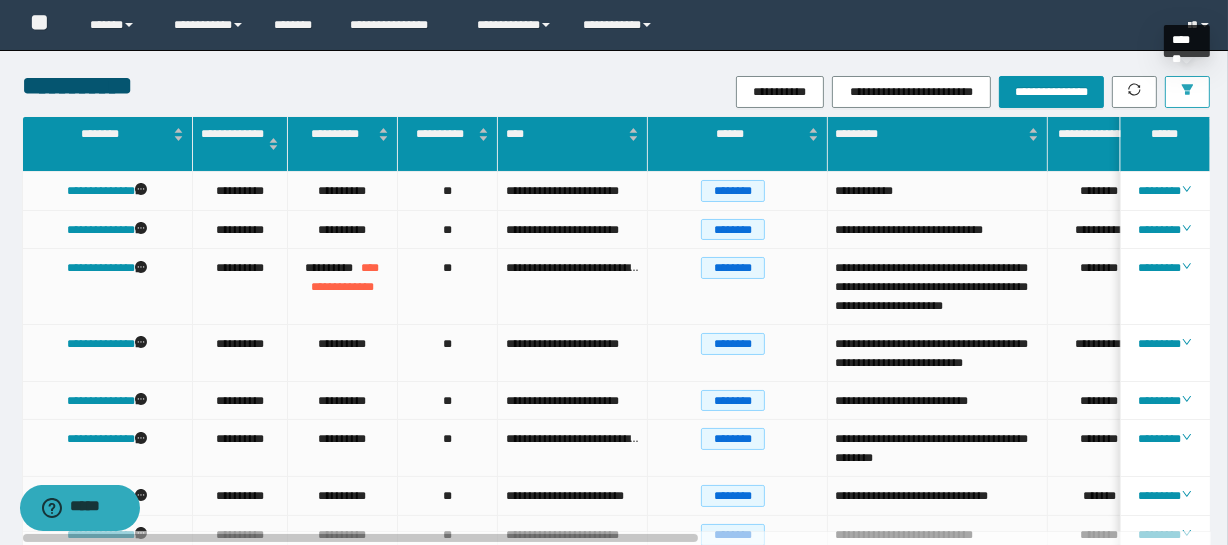 click 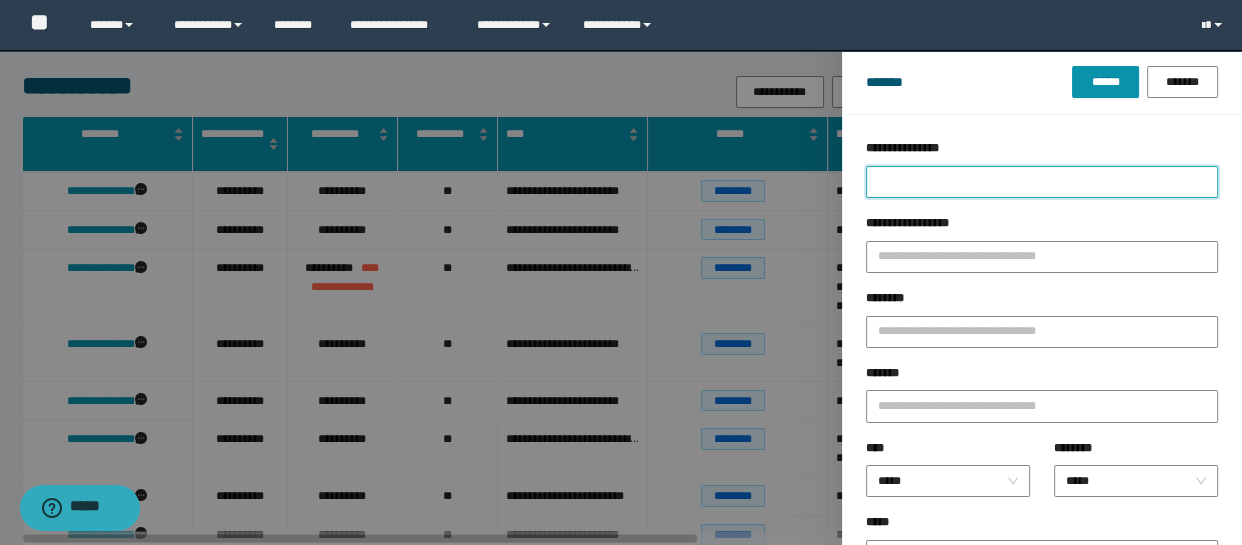 click on "**********" at bounding box center [1042, 182] 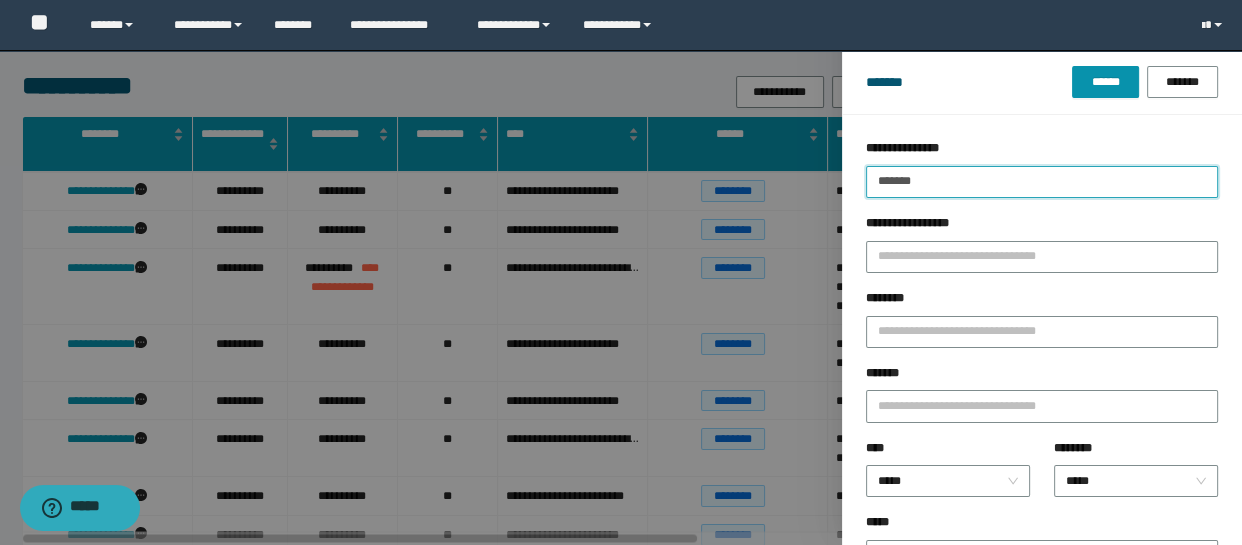 type on "*******" 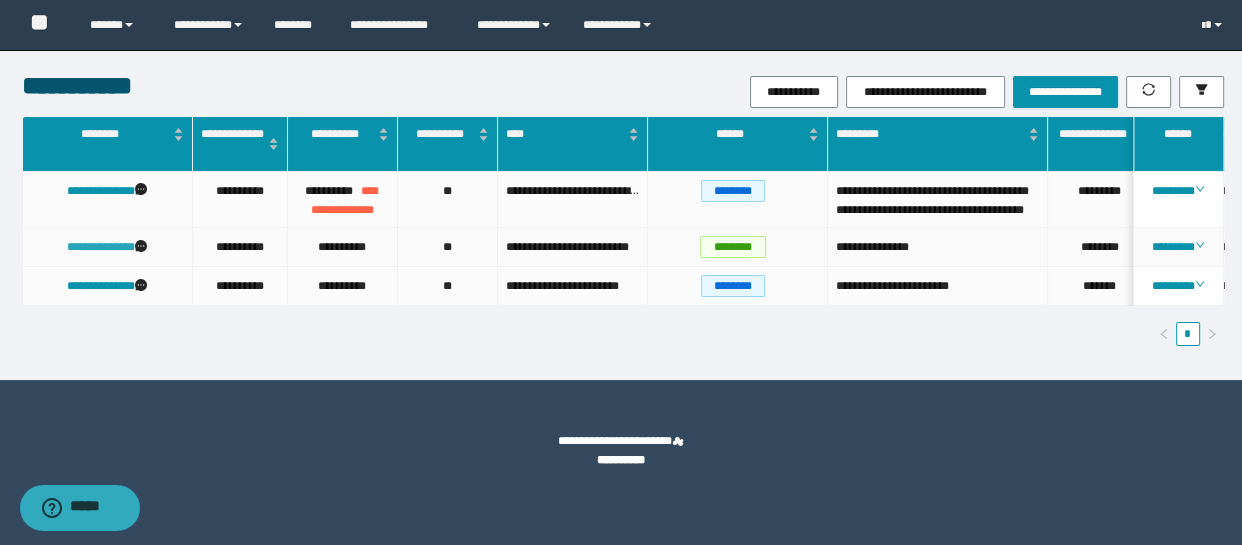 click on "**********" at bounding box center [101, 247] 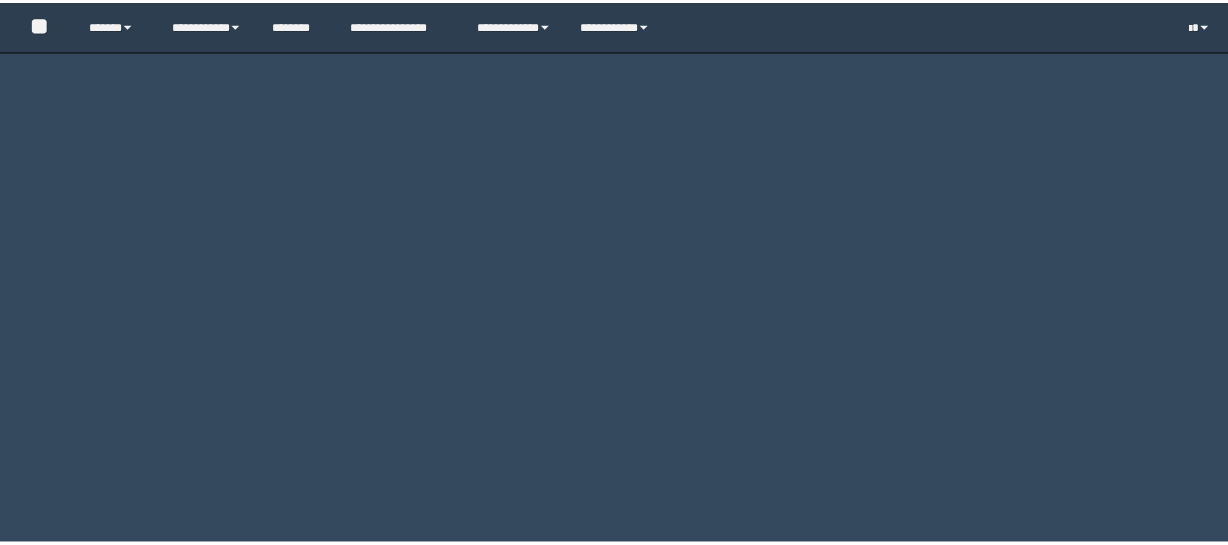 scroll, scrollTop: 0, scrollLeft: 0, axis: both 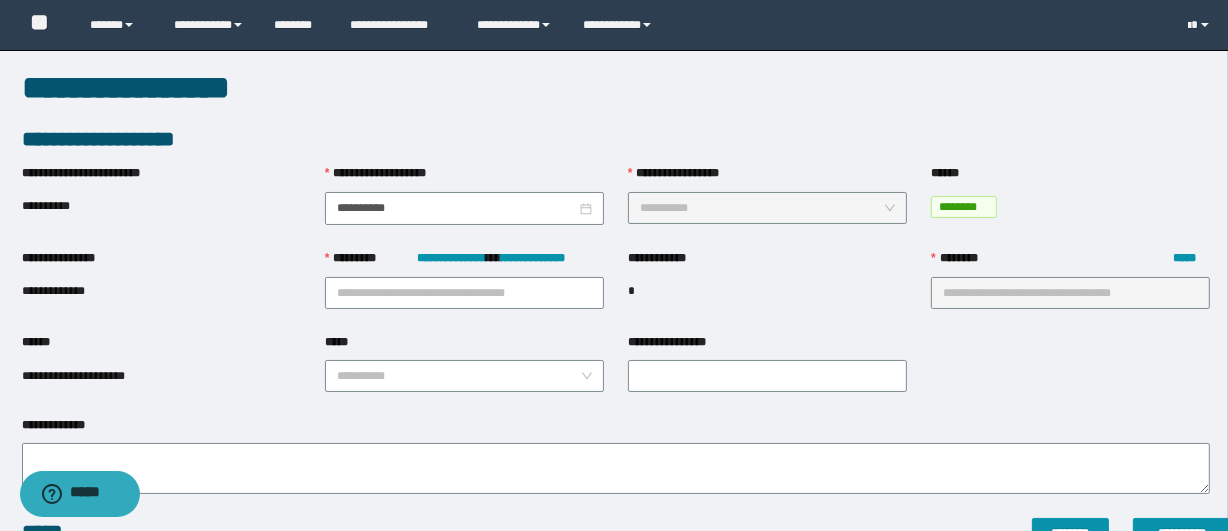type on "**********" 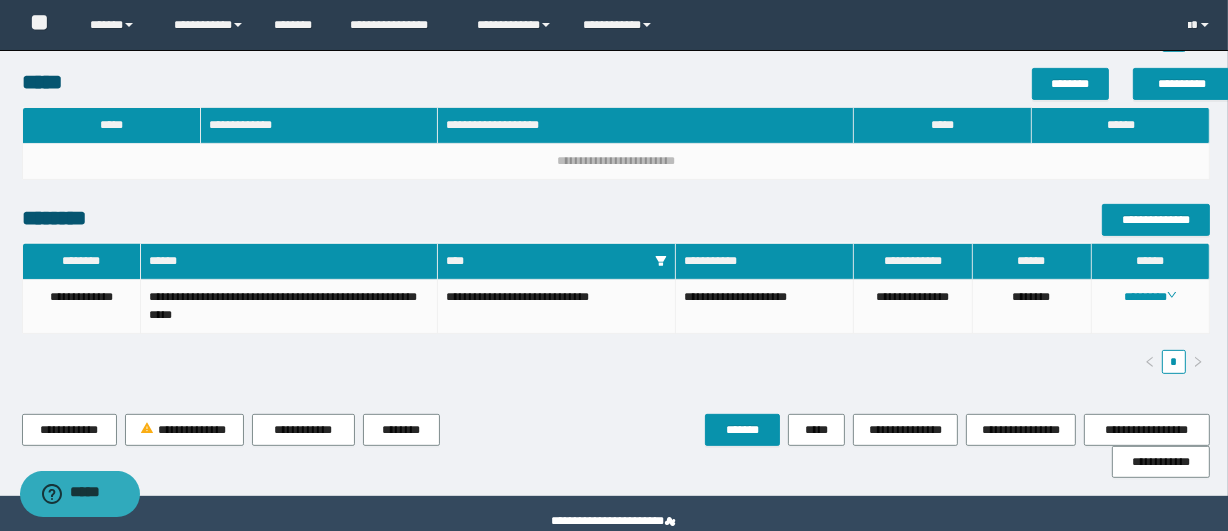 scroll, scrollTop: 742, scrollLeft: 0, axis: vertical 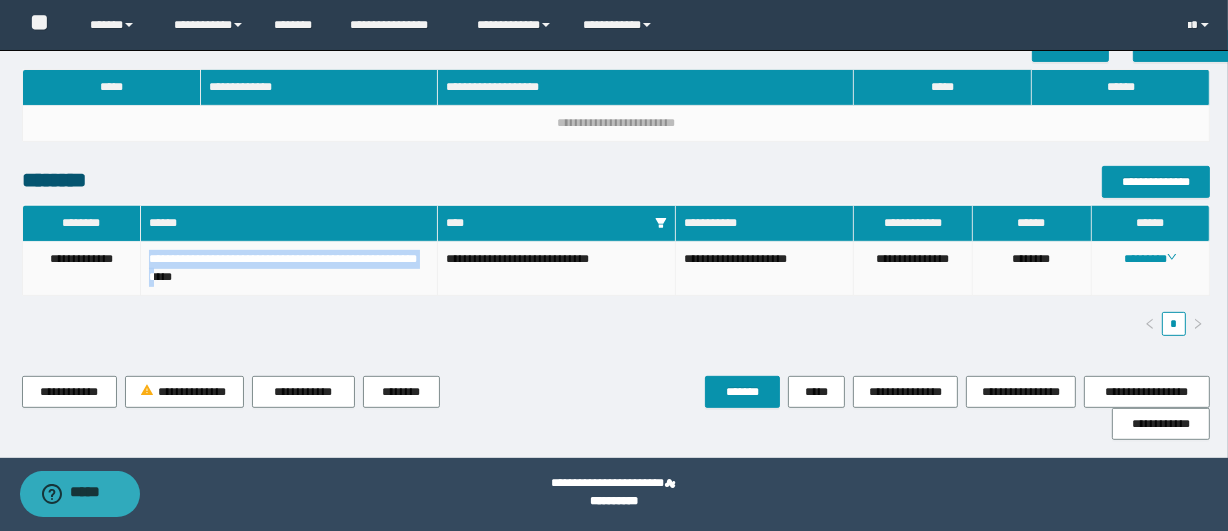 drag, startPoint x: 229, startPoint y: 268, endPoint x: 144, endPoint y: 248, distance: 87.32124 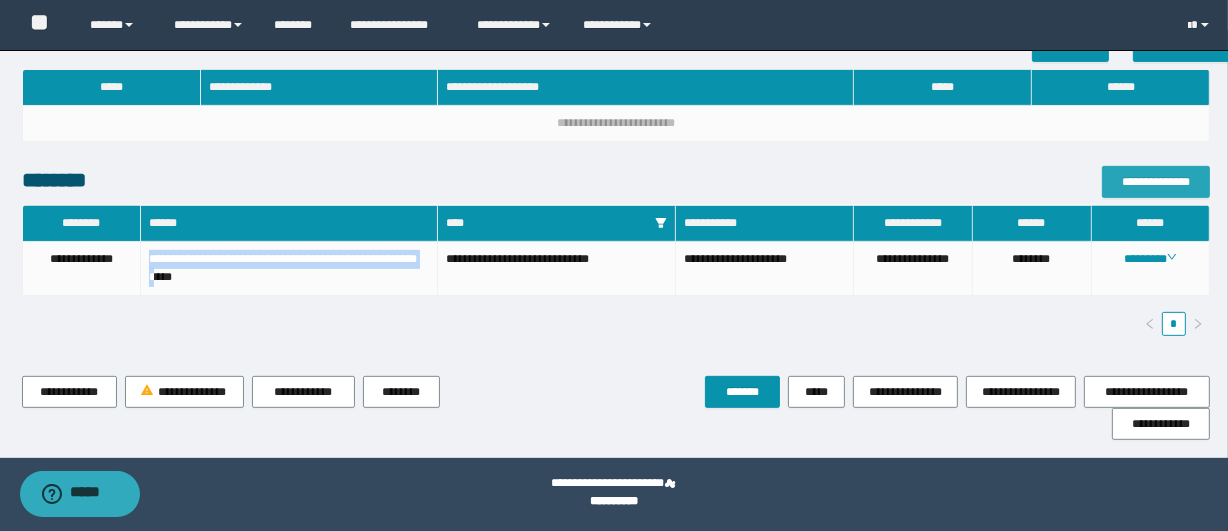 click on "**********" at bounding box center (1156, 182) 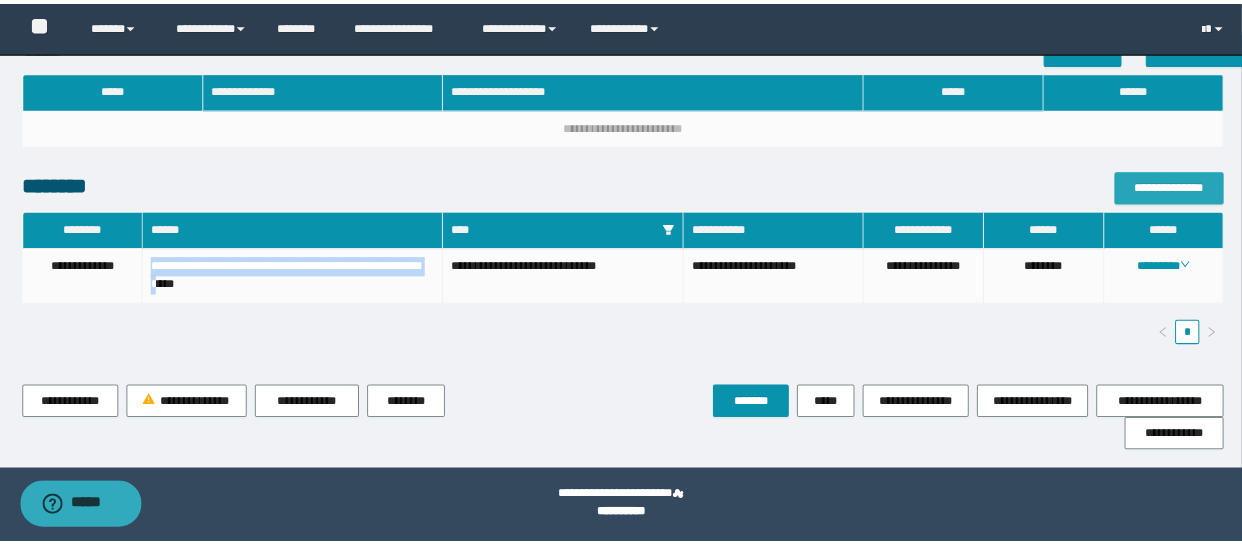 scroll, scrollTop: 729, scrollLeft: 0, axis: vertical 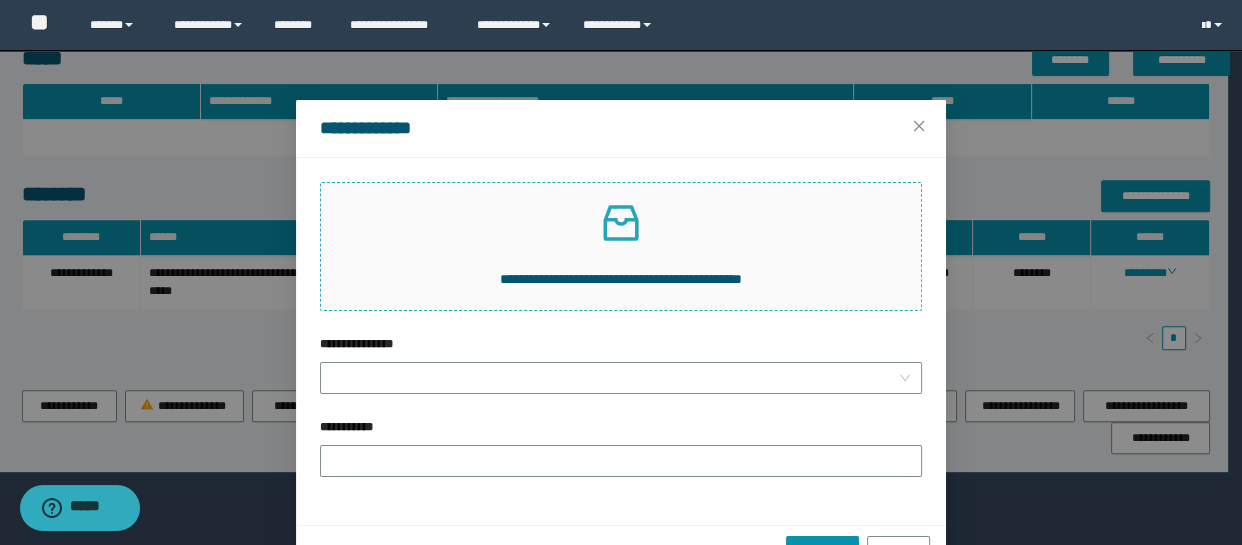 click at bounding box center [621, 223] 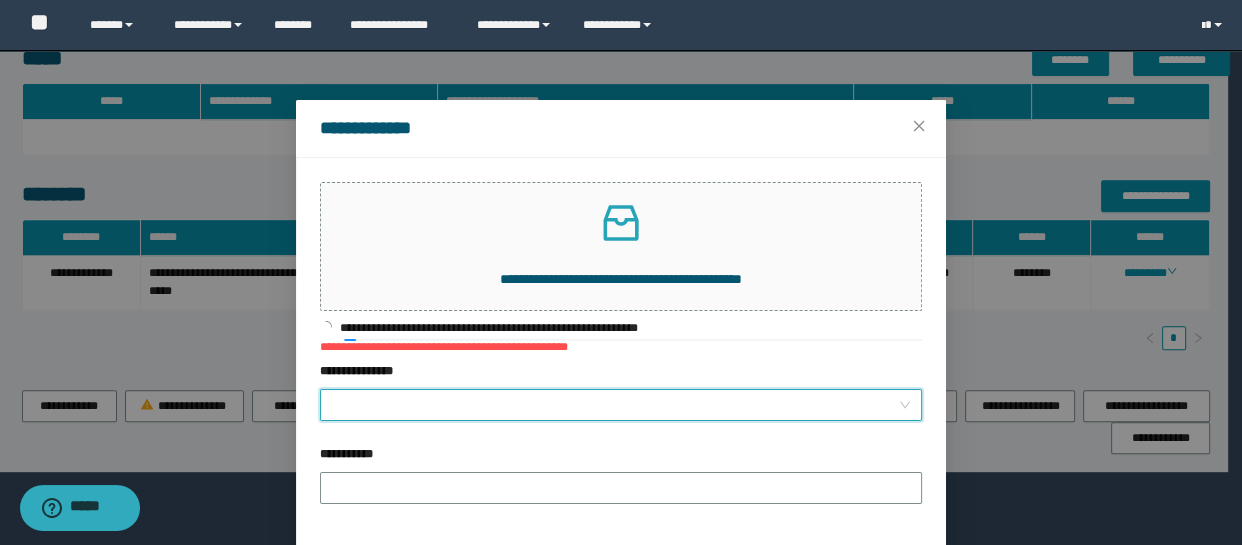 click on "**********" at bounding box center (615, 405) 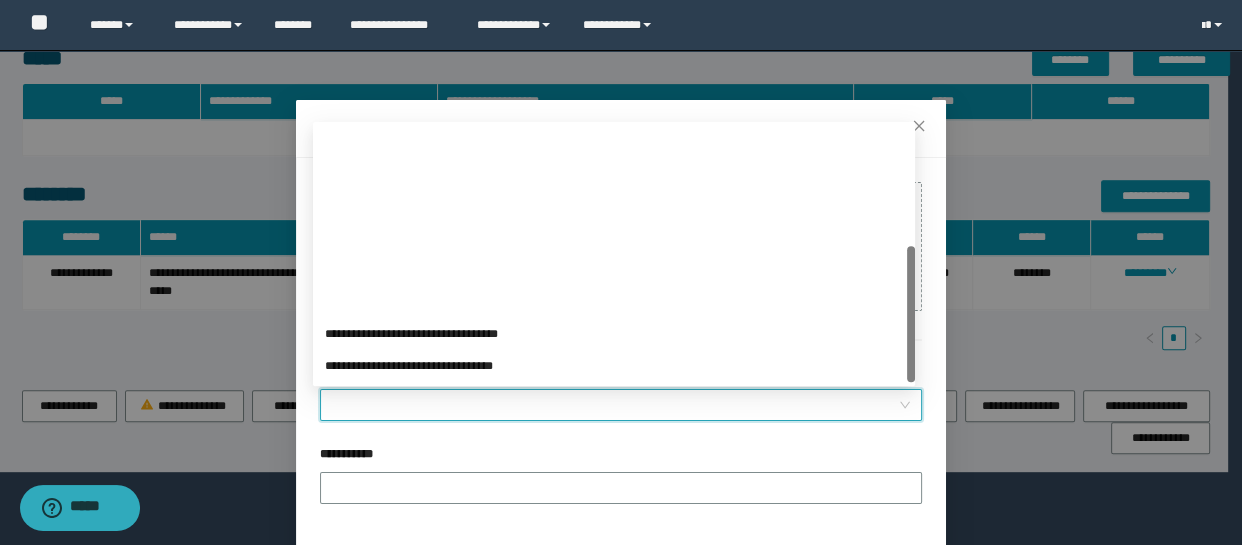scroll, scrollTop: 223, scrollLeft: 0, axis: vertical 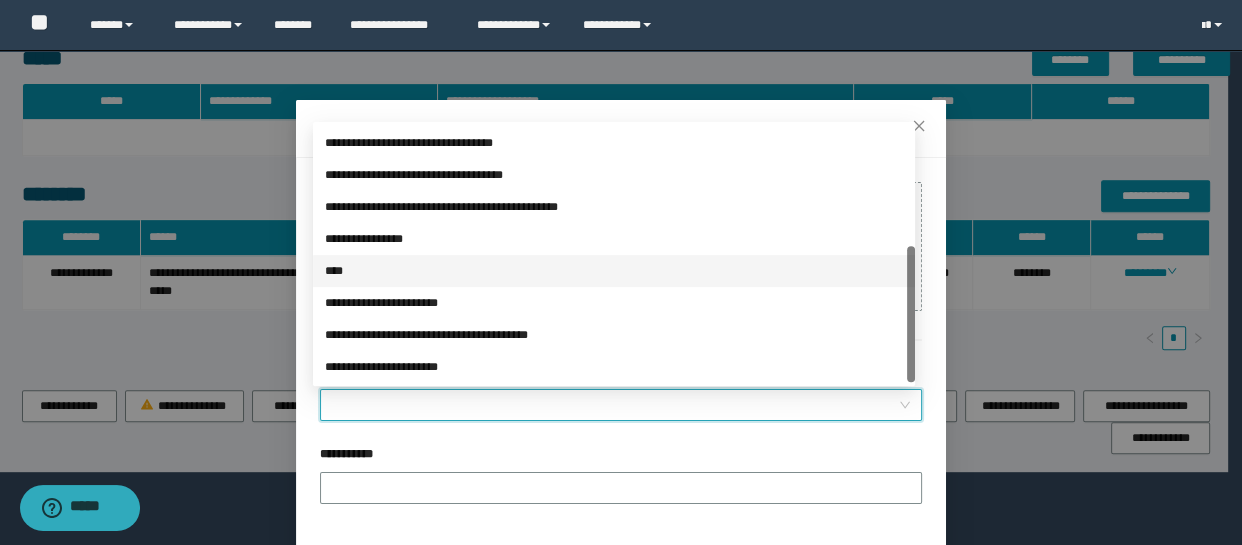 click on "****" at bounding box center (614, 271) 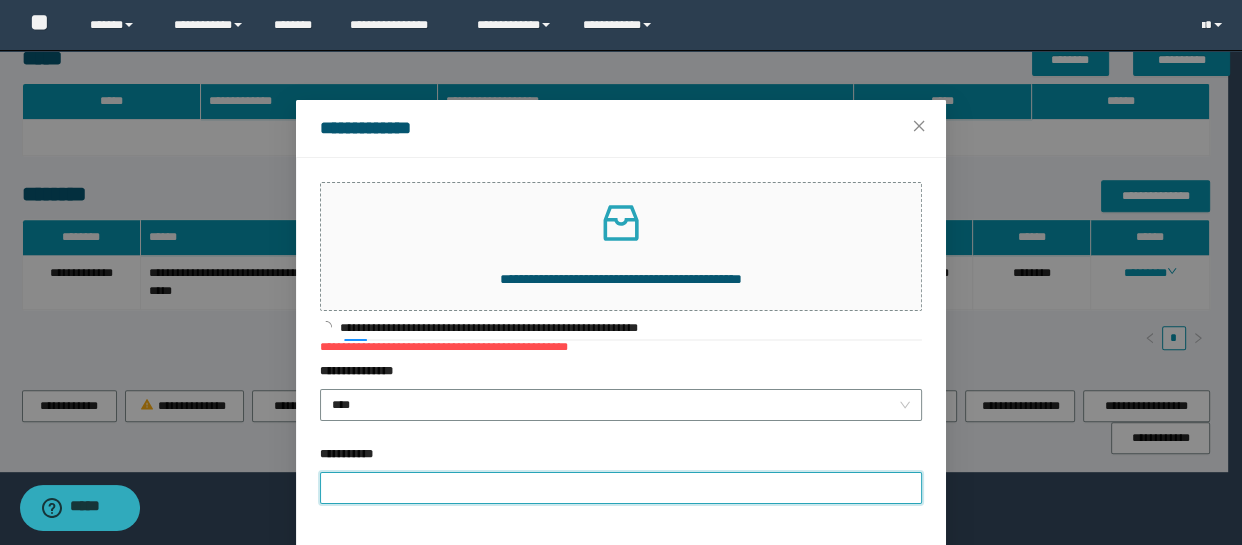 click on "**********" at bounding box center (621, 488) 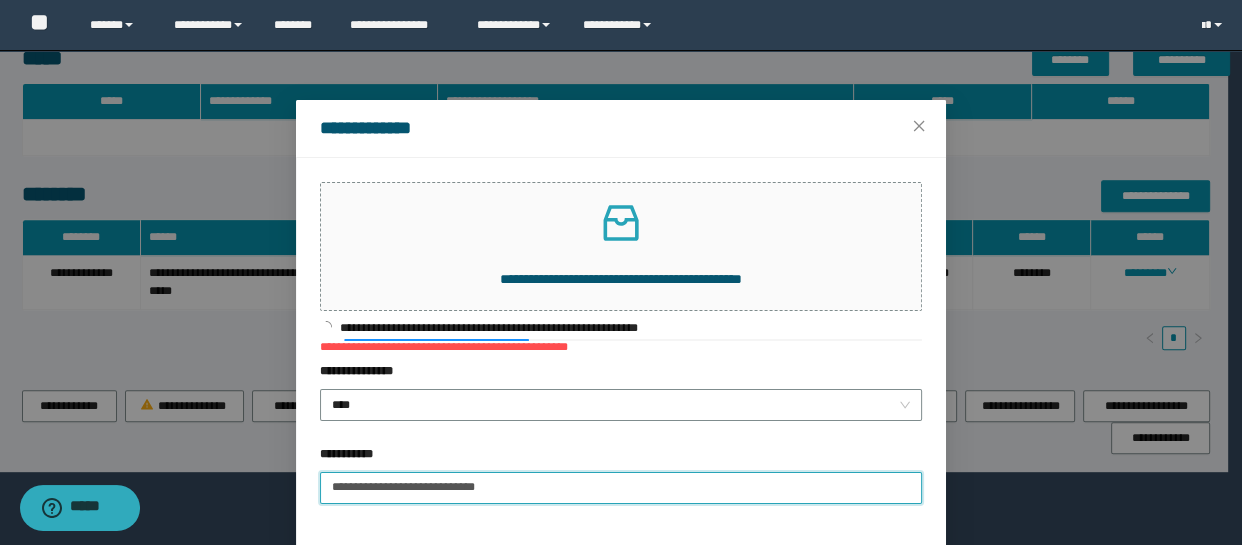 type on "**********" 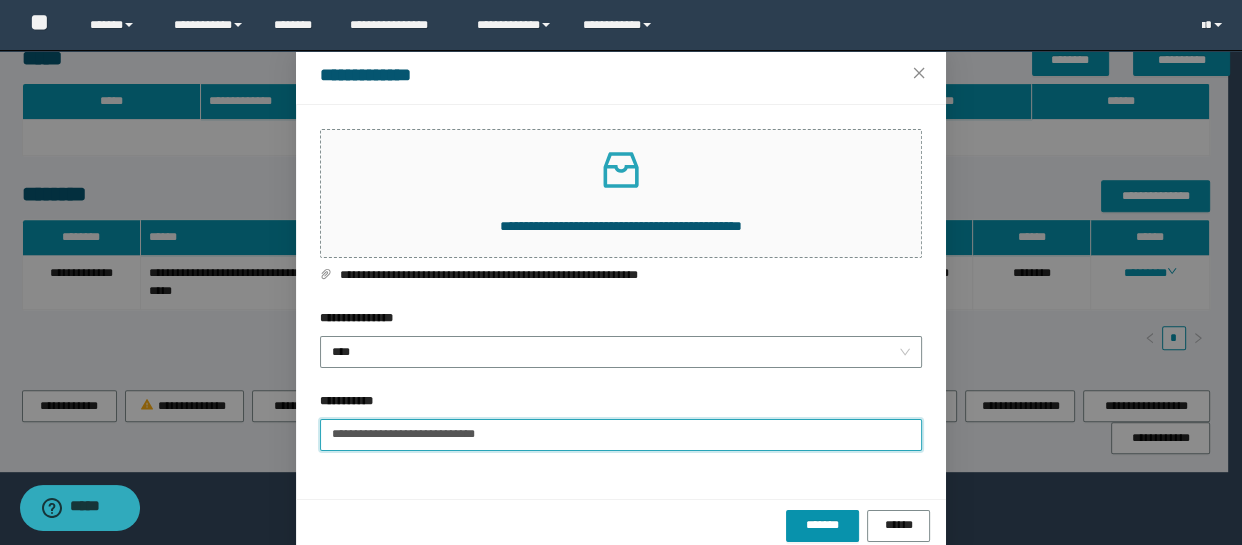 scroll, scrollTop: 82, scrollLeft: 0, axis: vertical 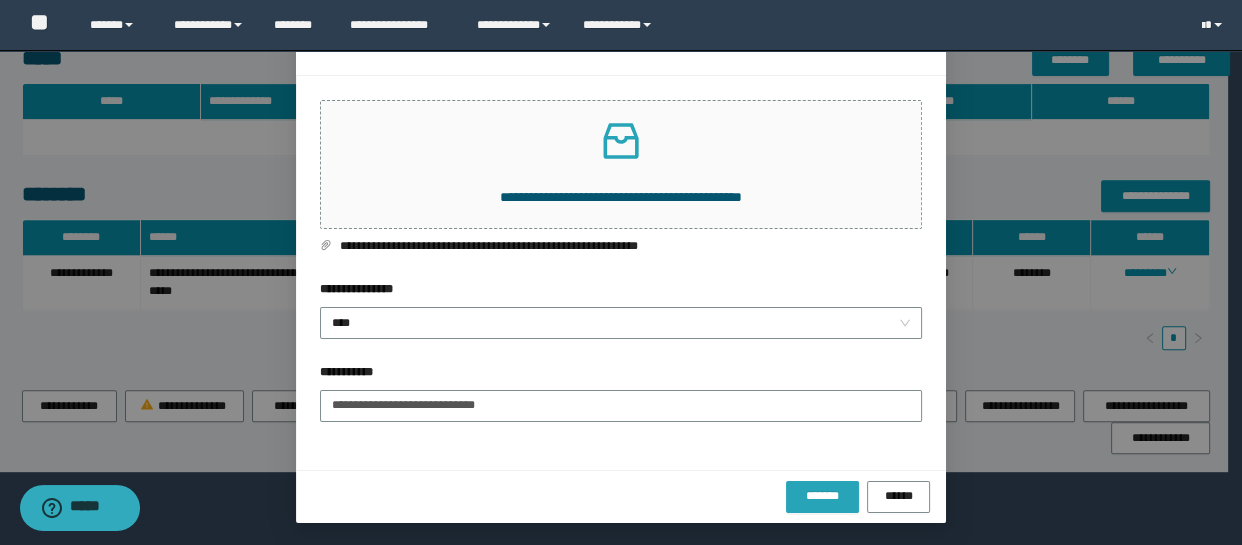 click on "*******" at bounding box center [822, 496] 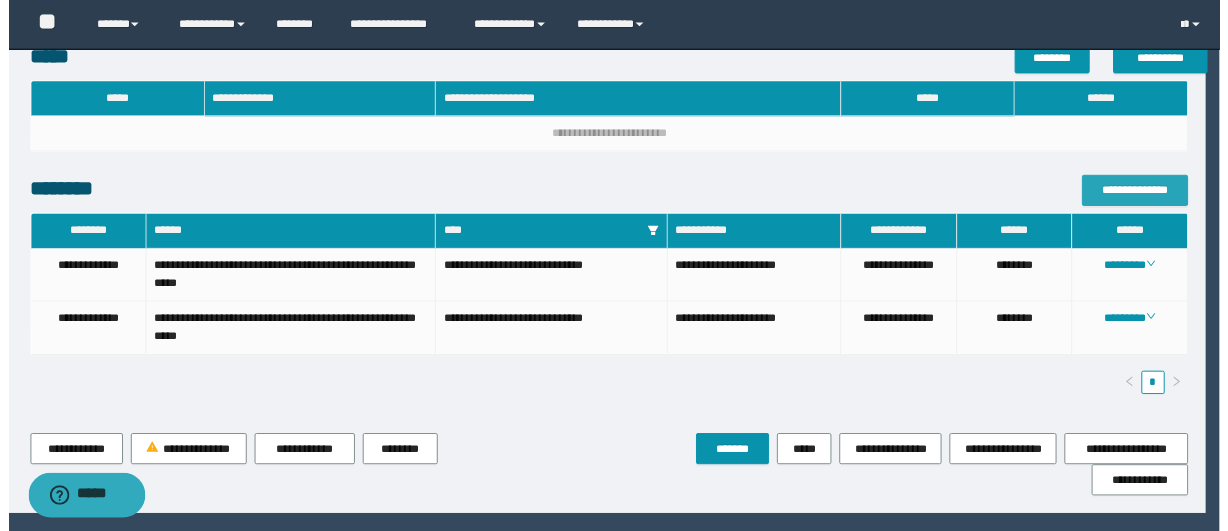 scroll, scrollTop: 0, scrollLeft: 0, axis: both 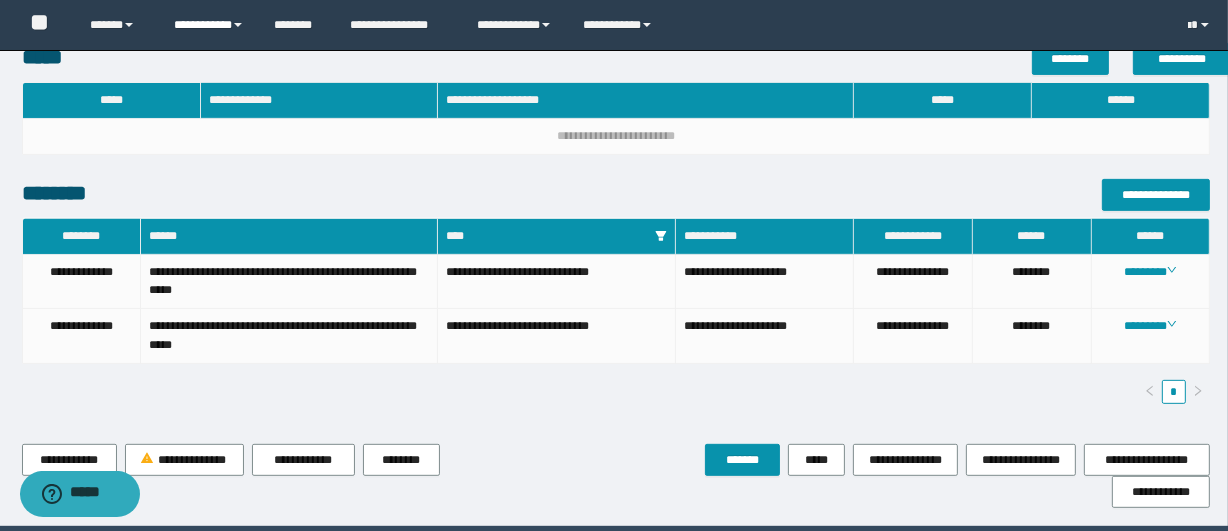 click on "**********" at bounding box center [209, 25] 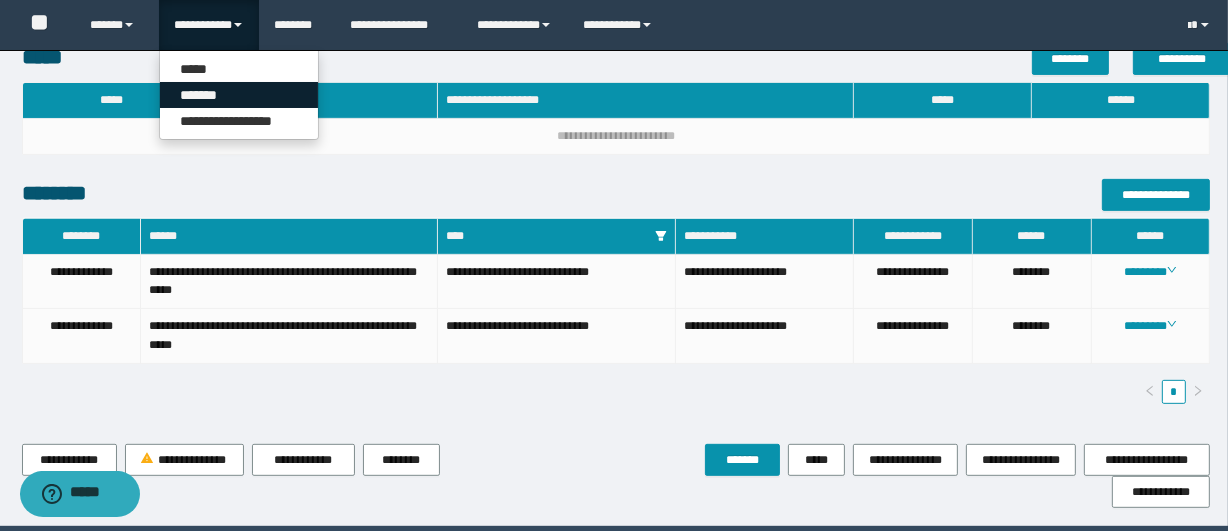 click on "*******" at bounding box center [239, 95] 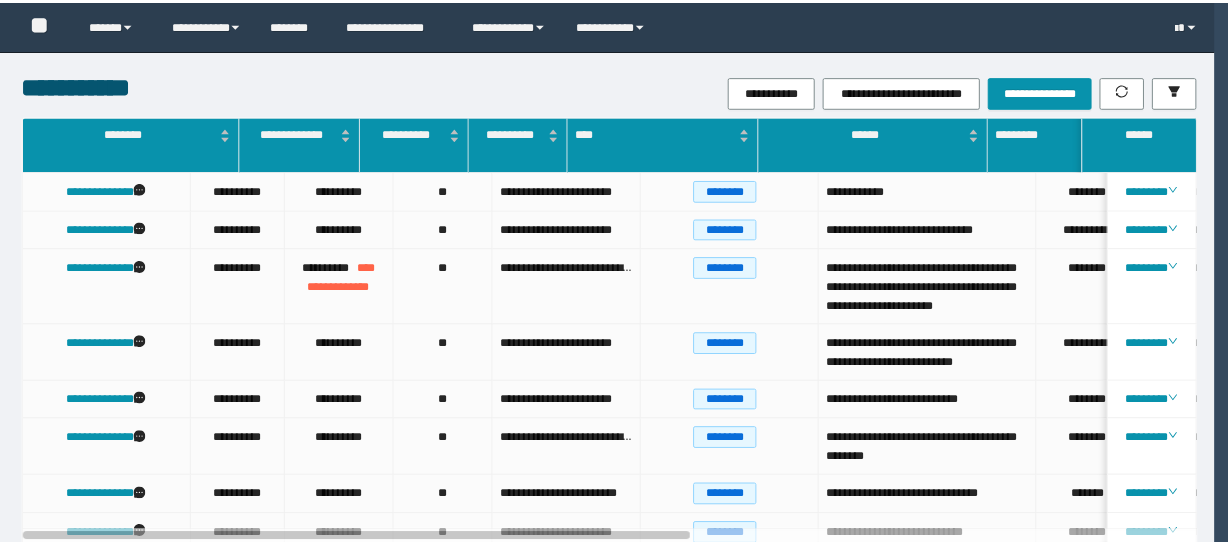 scroll, scrollTop: 0, scrollLeft: 0, axis: both 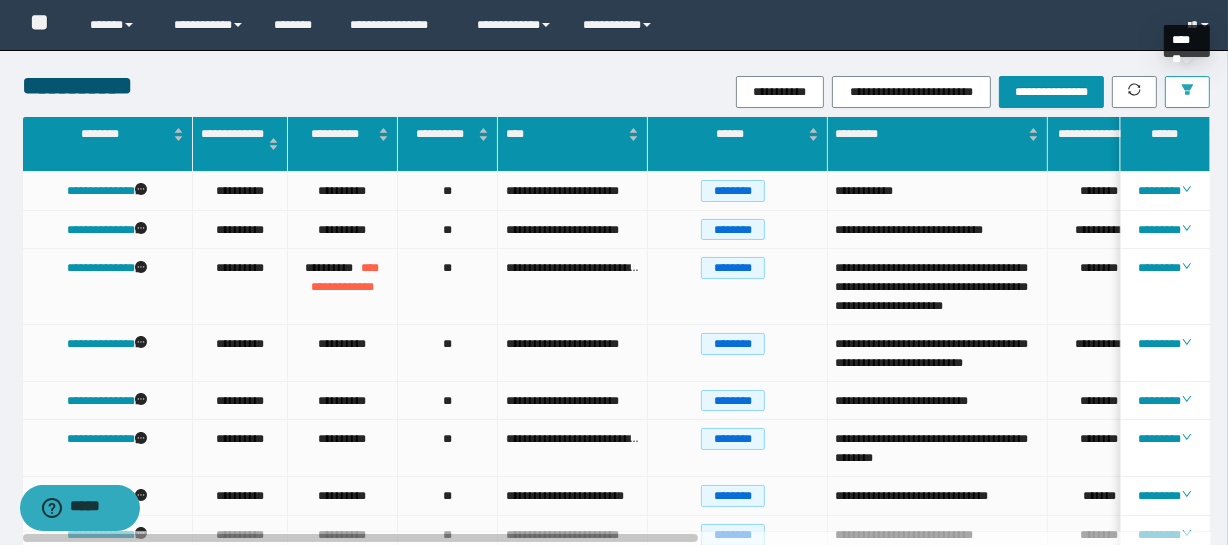 click at bounding box center (1187, 92) 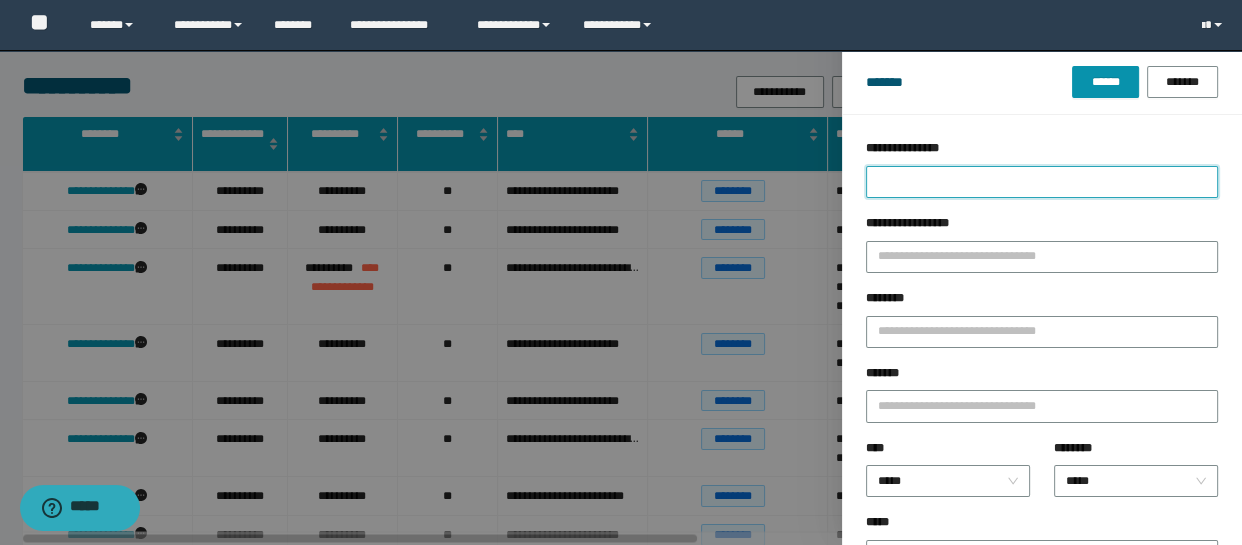 click on "**********" at bounding box center (1042, 182) 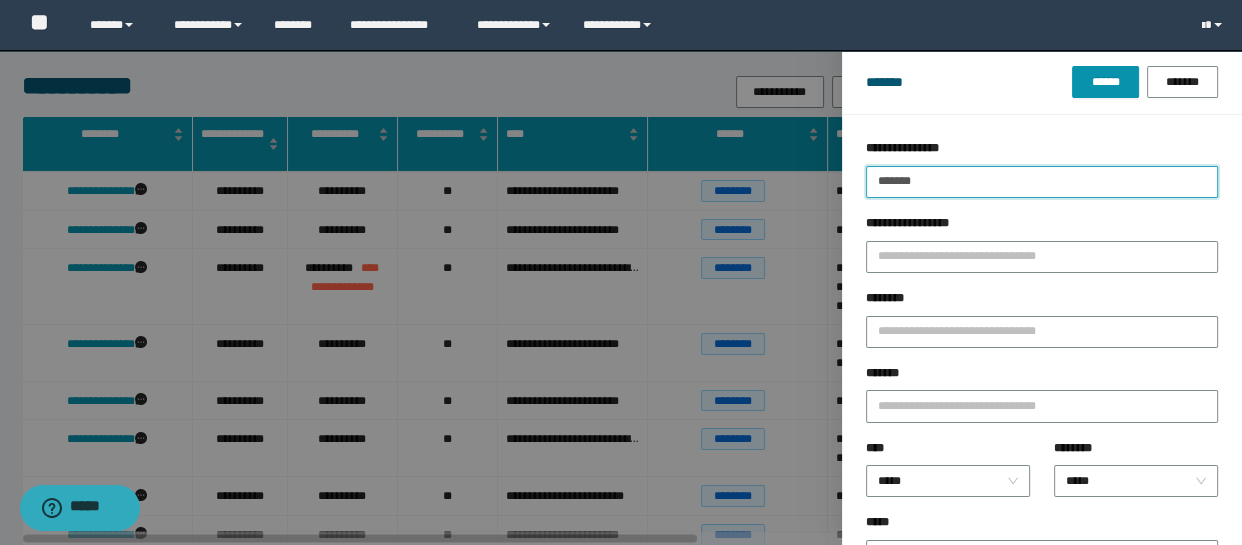 type on "*******" 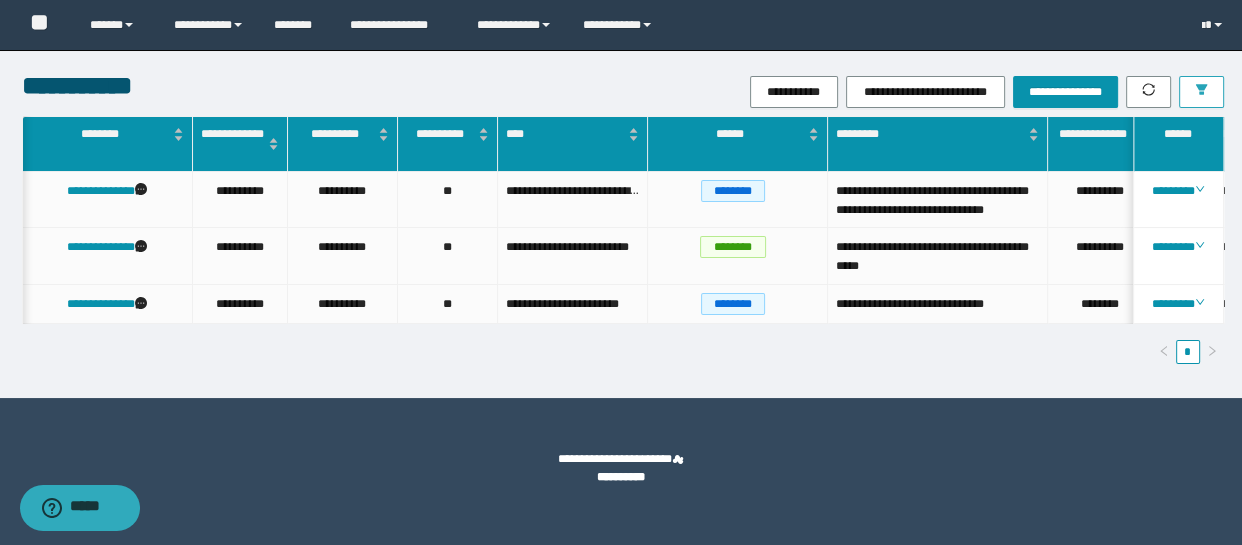 scroll, scrollTop: 0, scrollLeft: 90, axis: horizontal 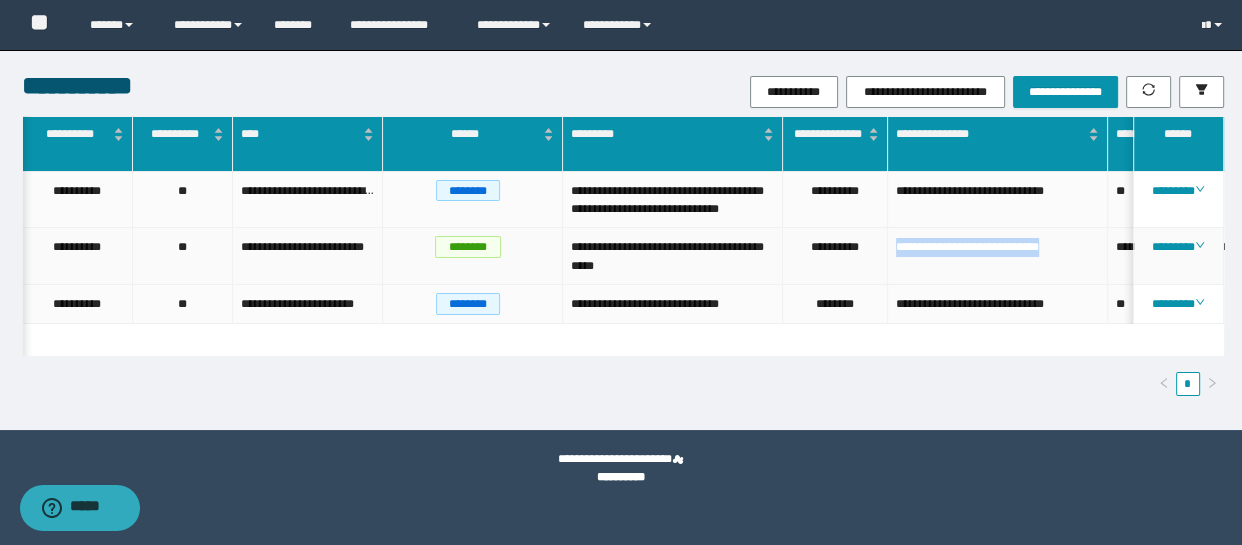 drag, startPoint x: 1098, startPoint y: 270, endPoint x: 878, endPoint y: 249, distance: 221 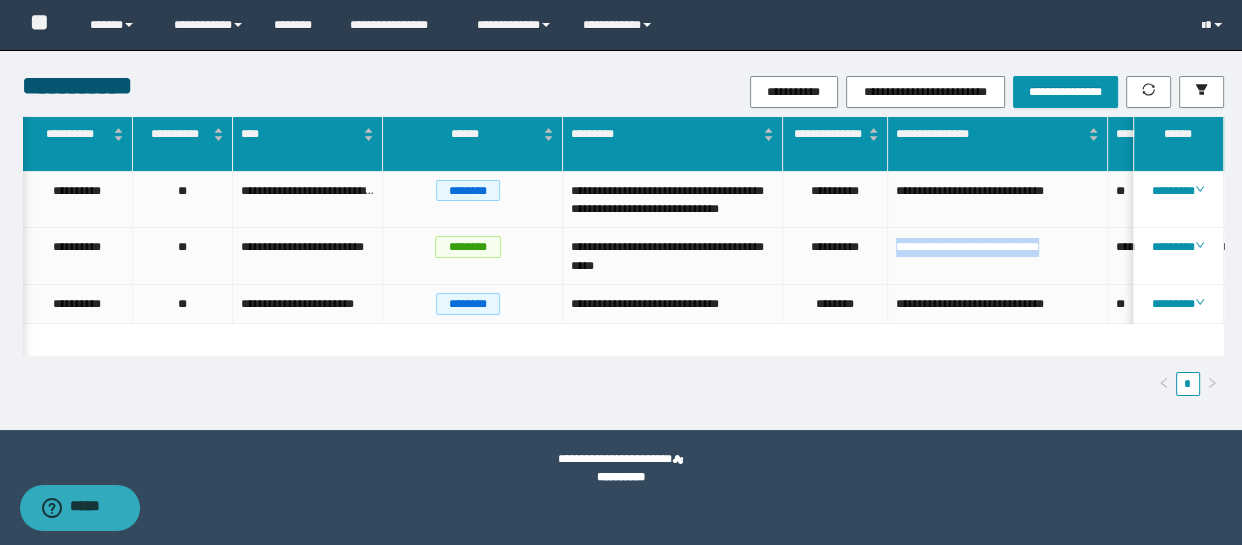 scroll, scrollTop: 0, scrollLeft: 148, axis: horizontal 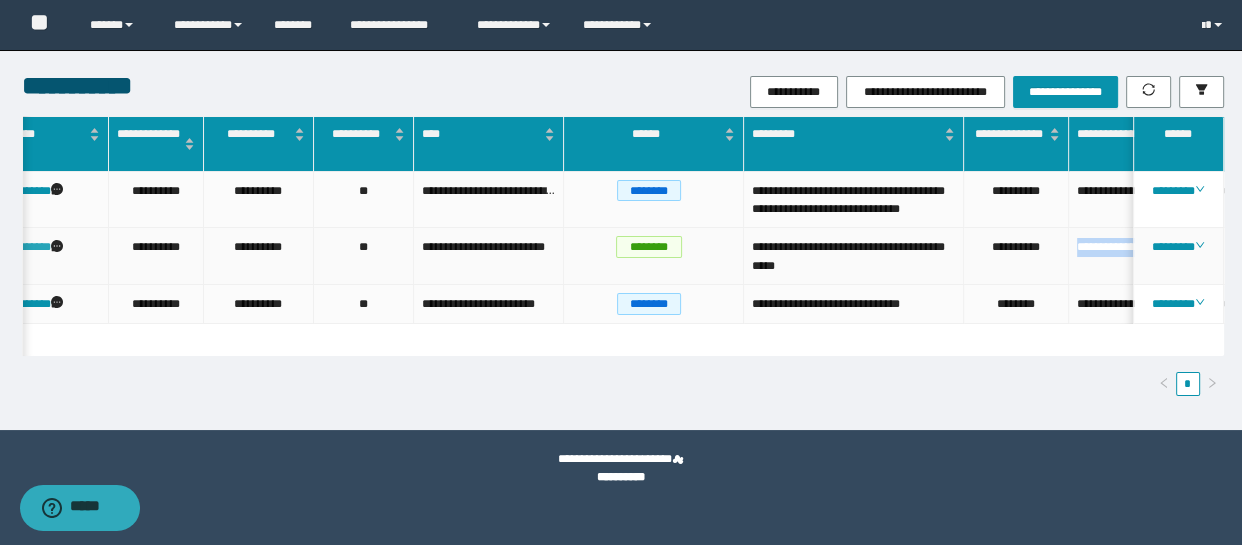 click on "**********" at bounding box center (17, 247) 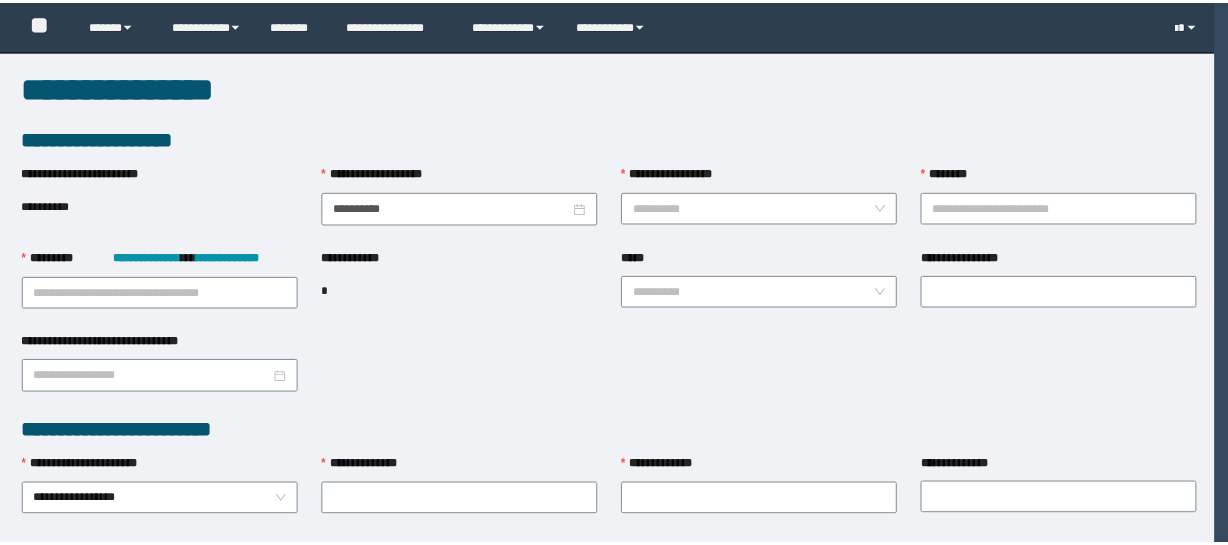 scroll, scrollTop: 0, scrollLeft: 0, axis: both 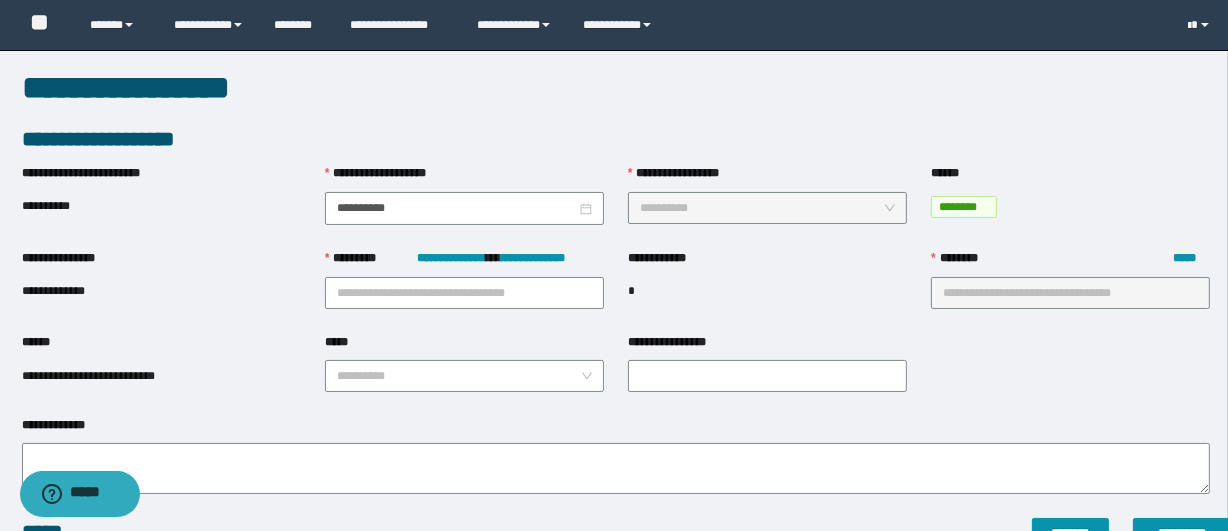 type on "**********" 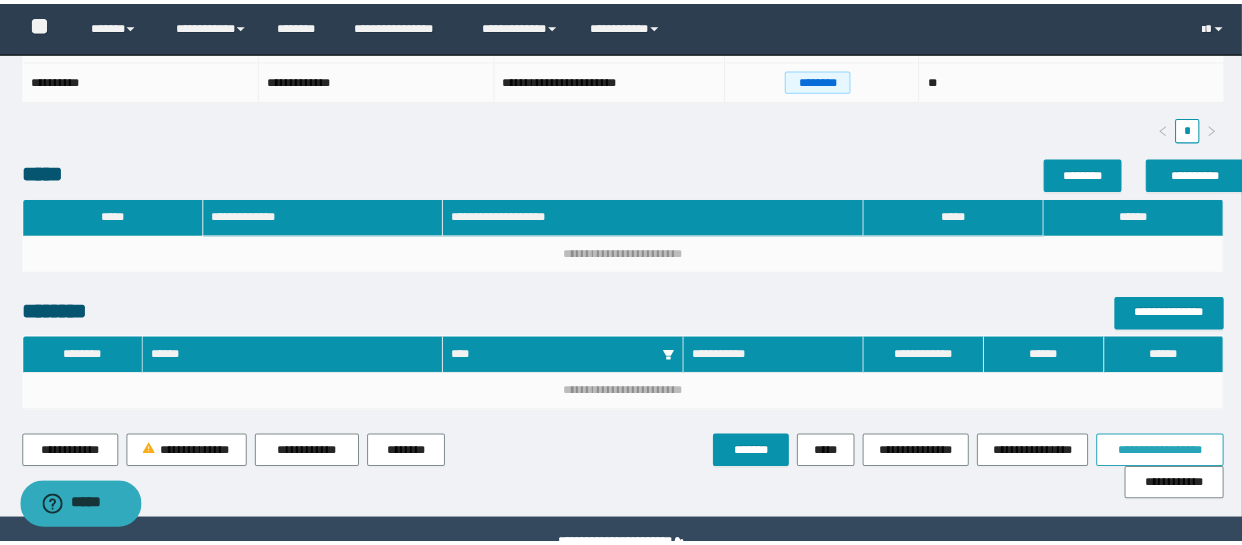scroll, scrollTop: 727, scrollLeft: 0, axis: vertical 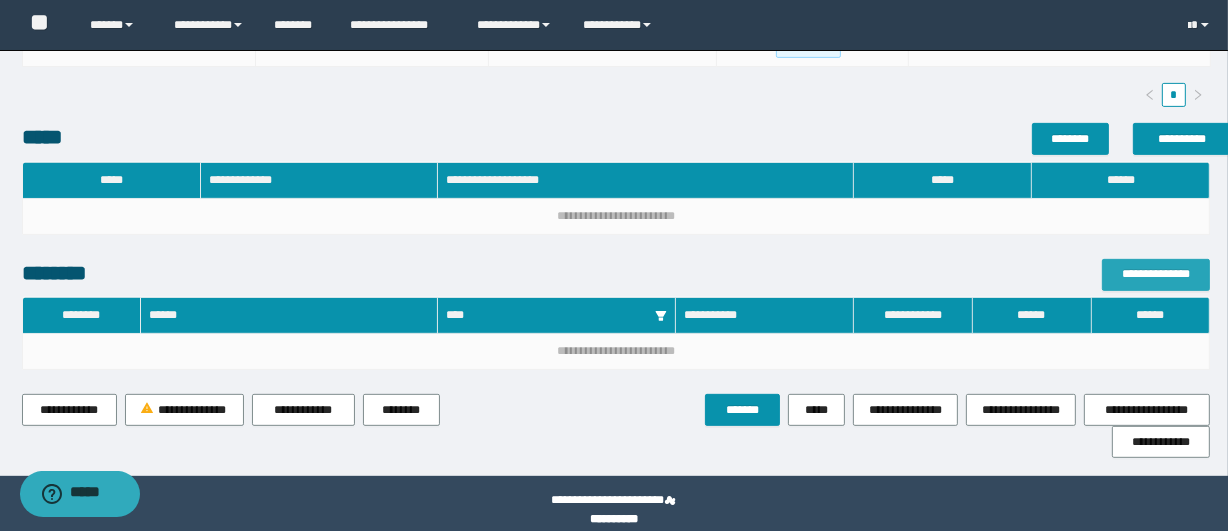 click on "**********" at bounding box center (1156, 274) 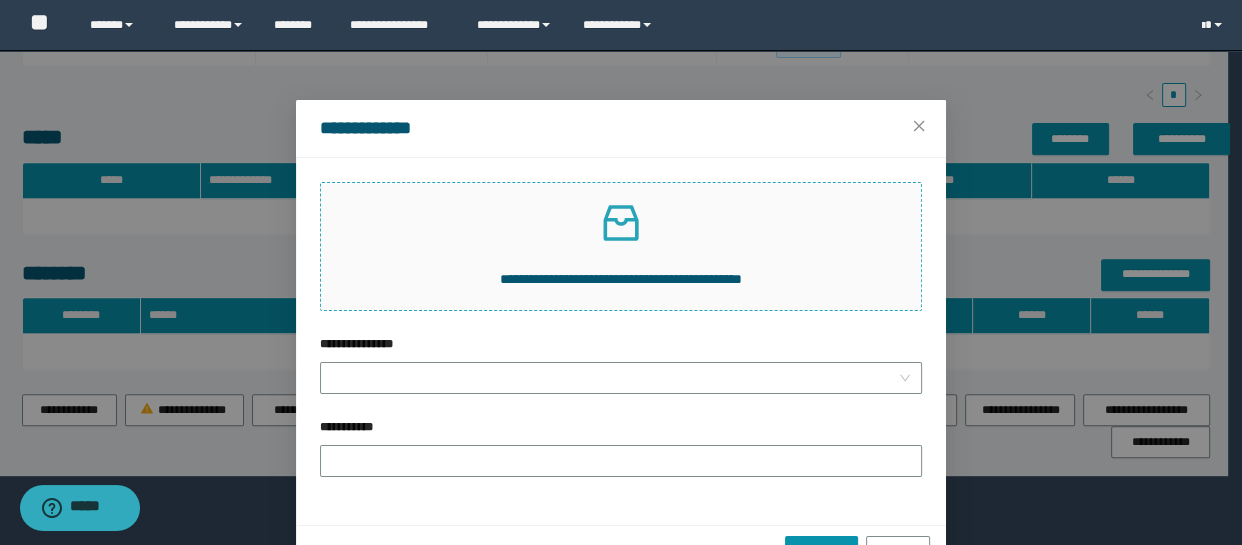 click 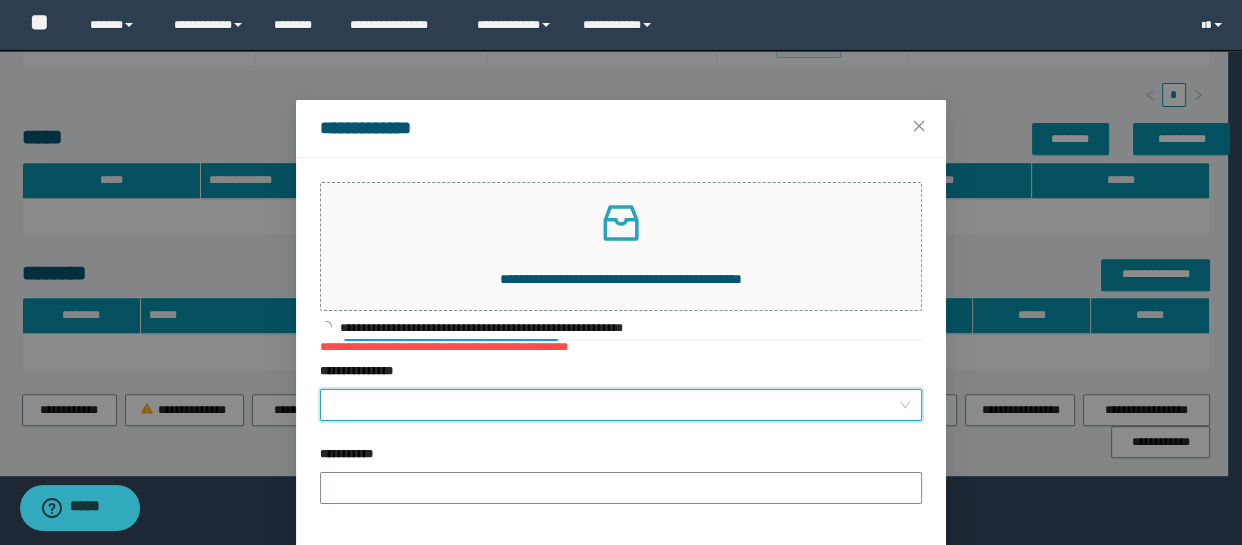 click on "**********" at bounding box center [615, 405] 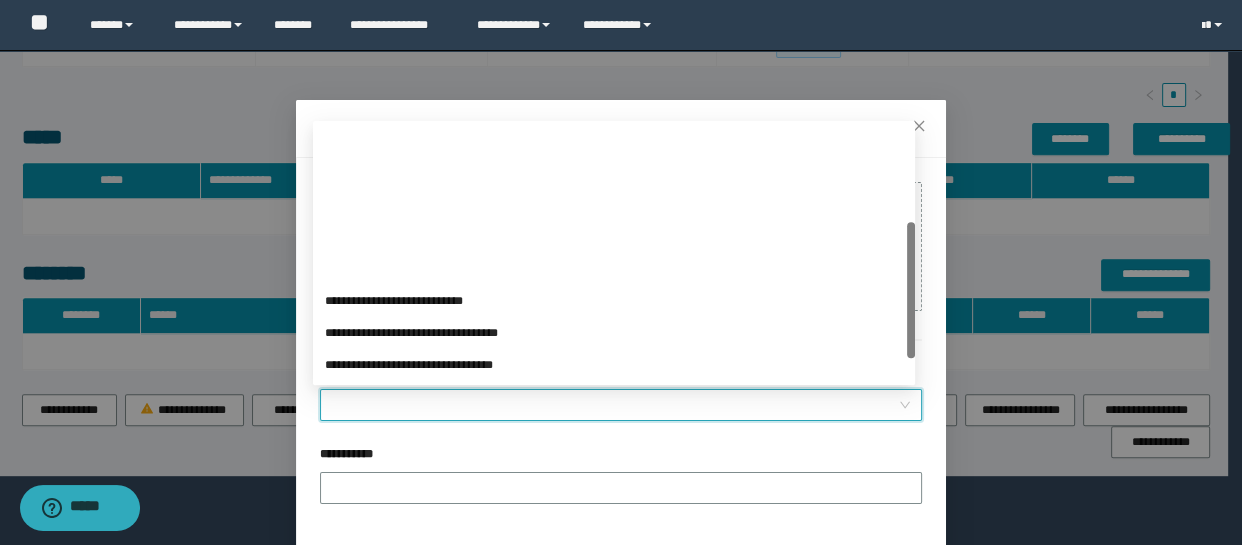 scroll, scrollTop: 223, scrollLeft: 0, axis: vertical 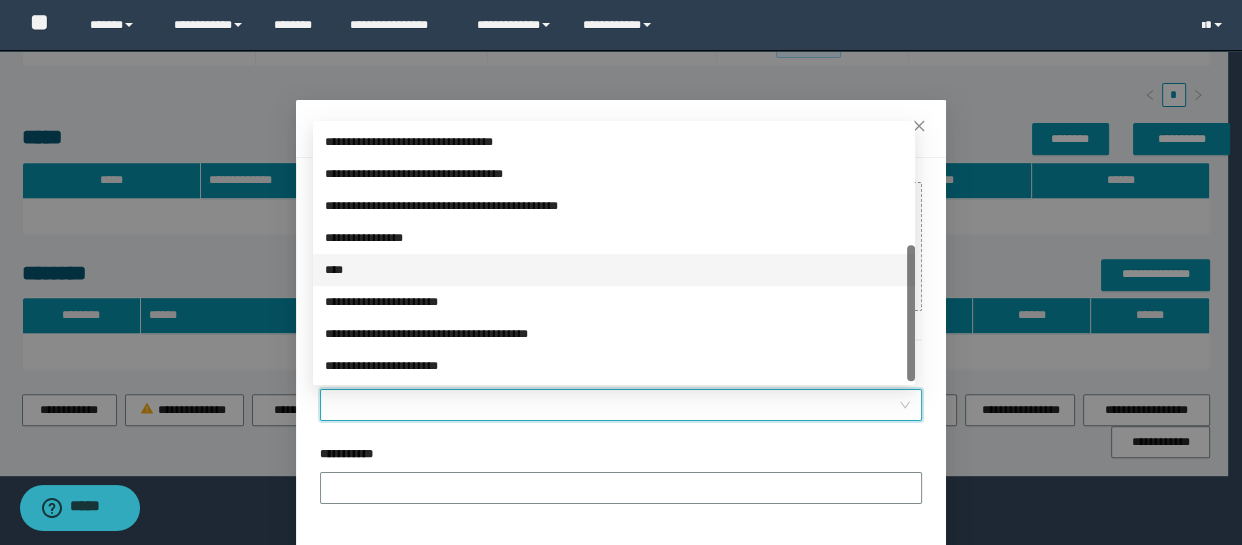click on "****" at bounding box center (614, 270) 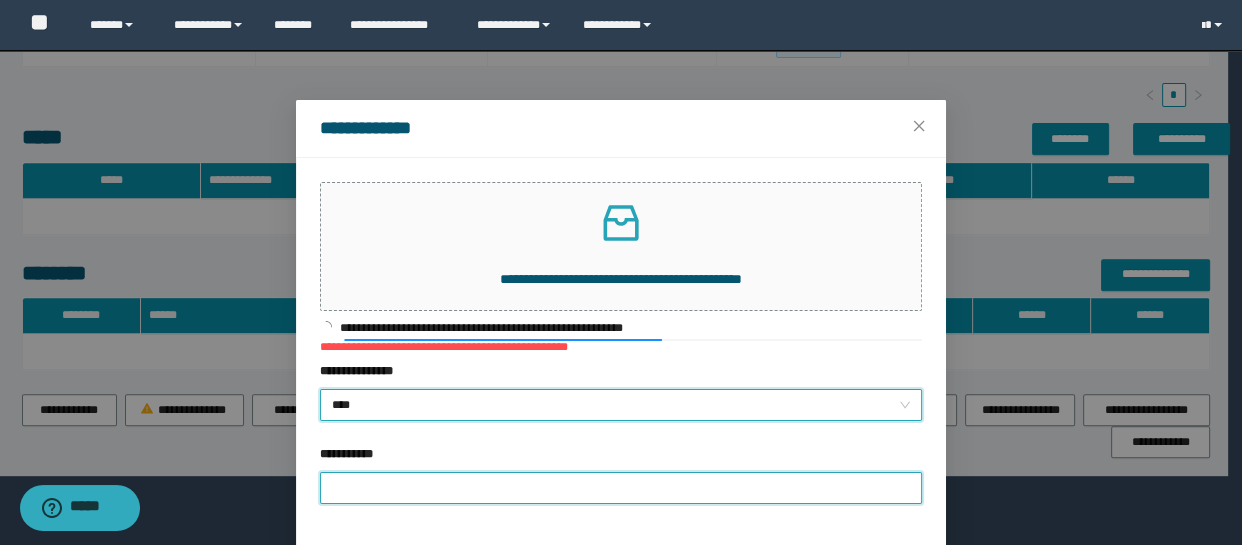 click on "**********" at bounding box center [621, 488] 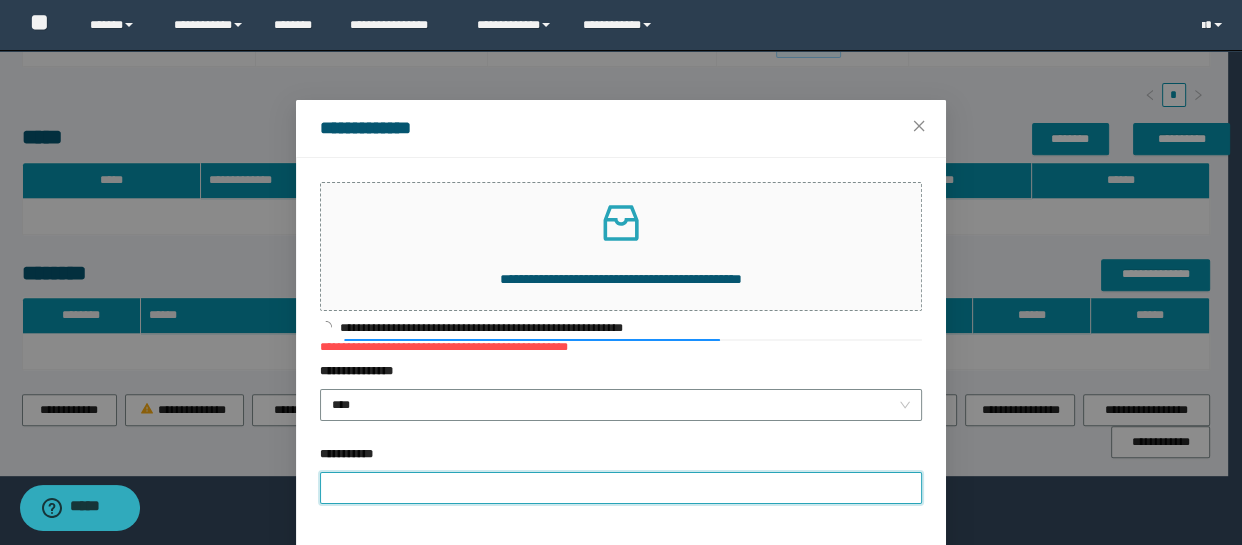 type on "**********" 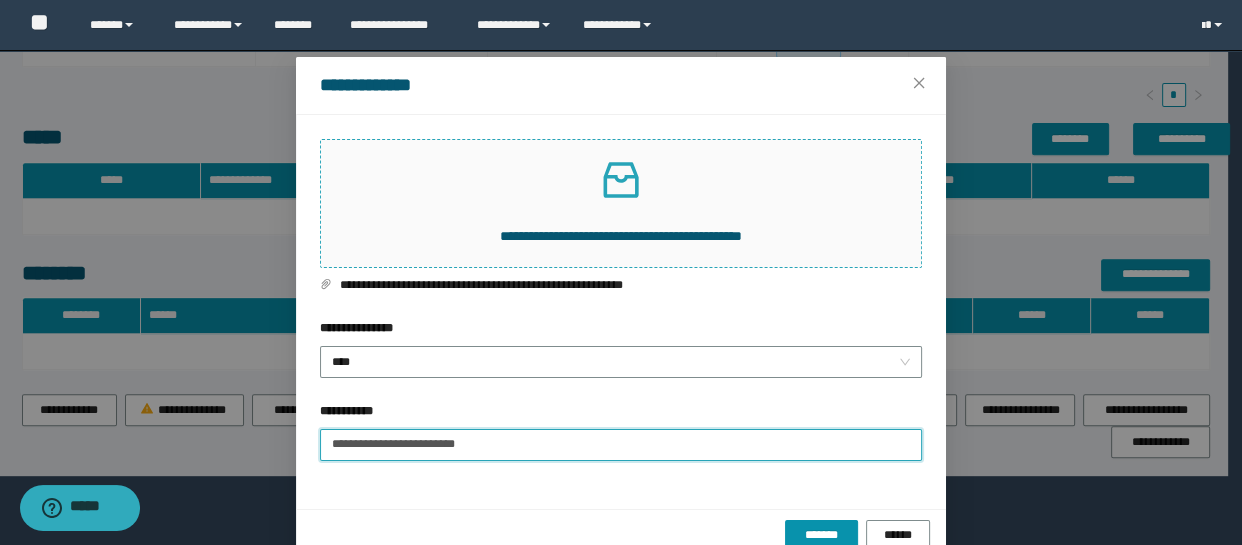 scroll, scrollTop: 82, scrollLeft: 0, axis: vertical 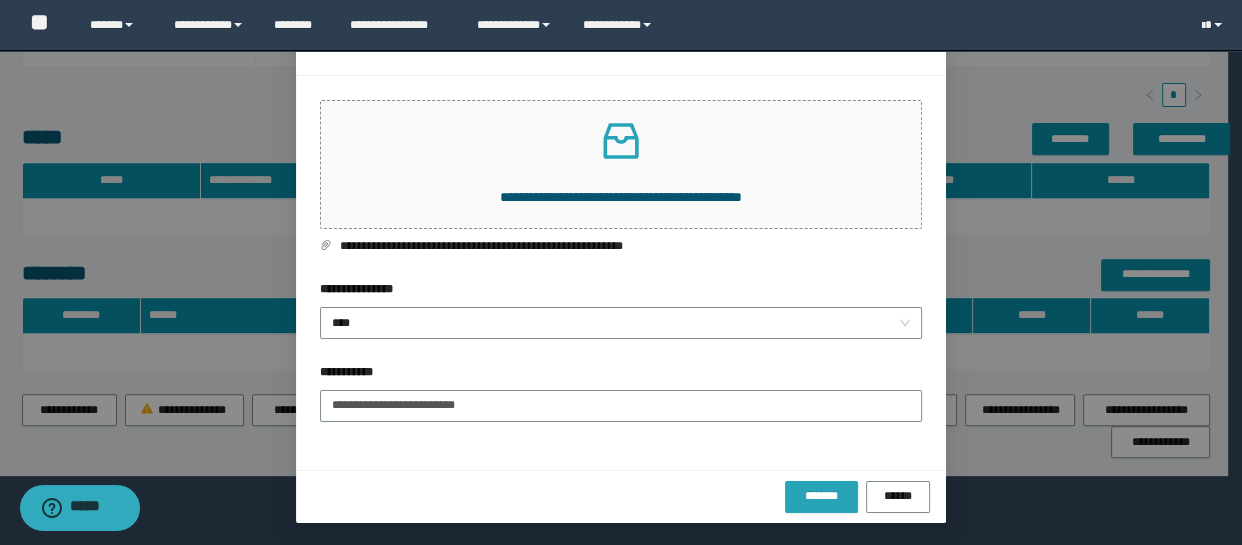 click on "*******" at bounding box center (822, 497) 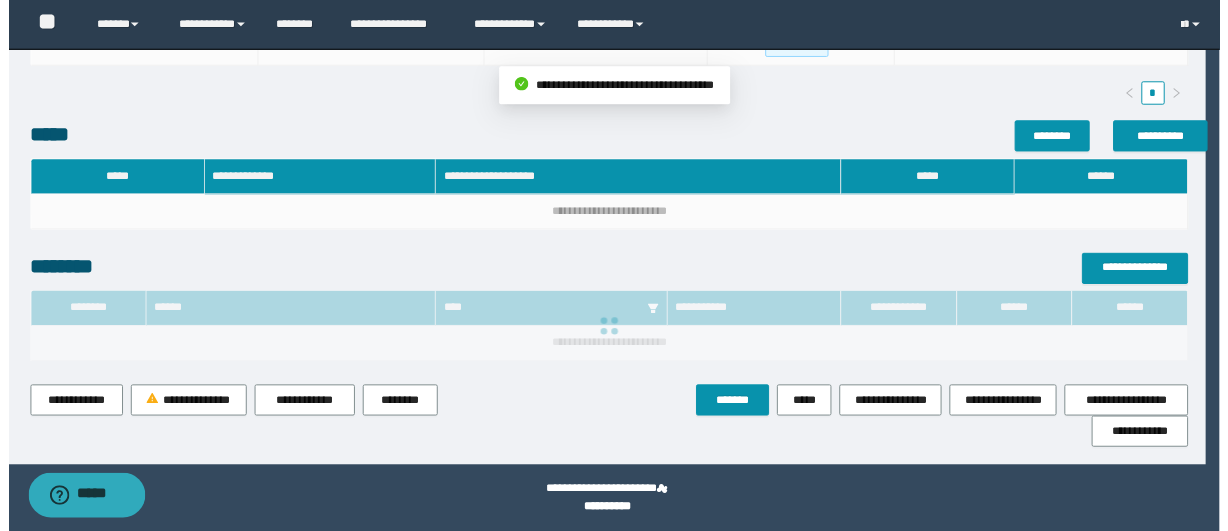 scroll, scrollTop: 0, scrollLeft: 0, axis: both 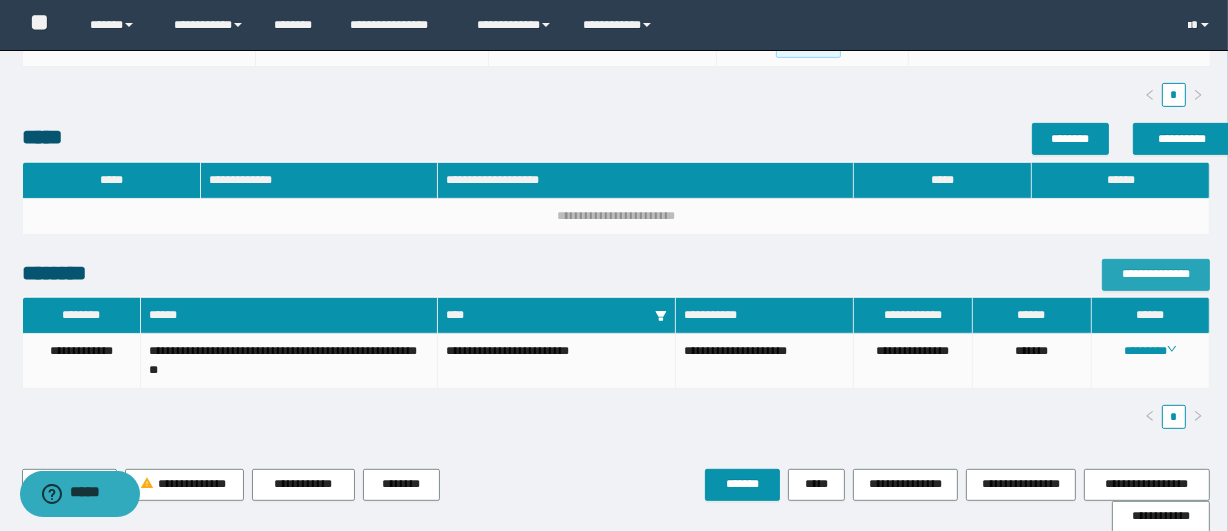 type 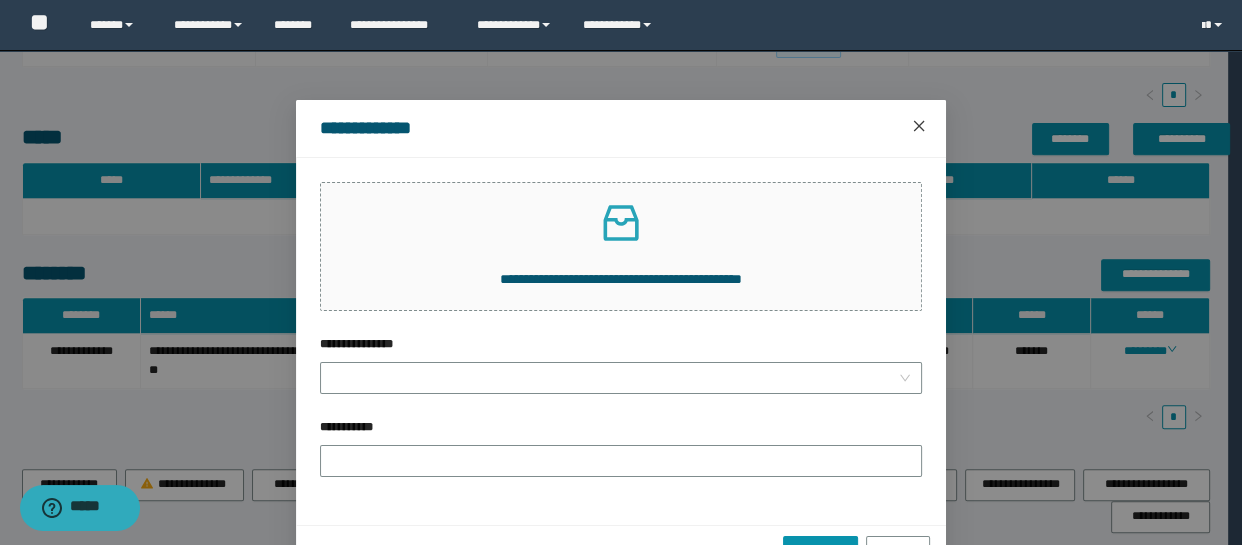 click at bounding box center (919, 127) 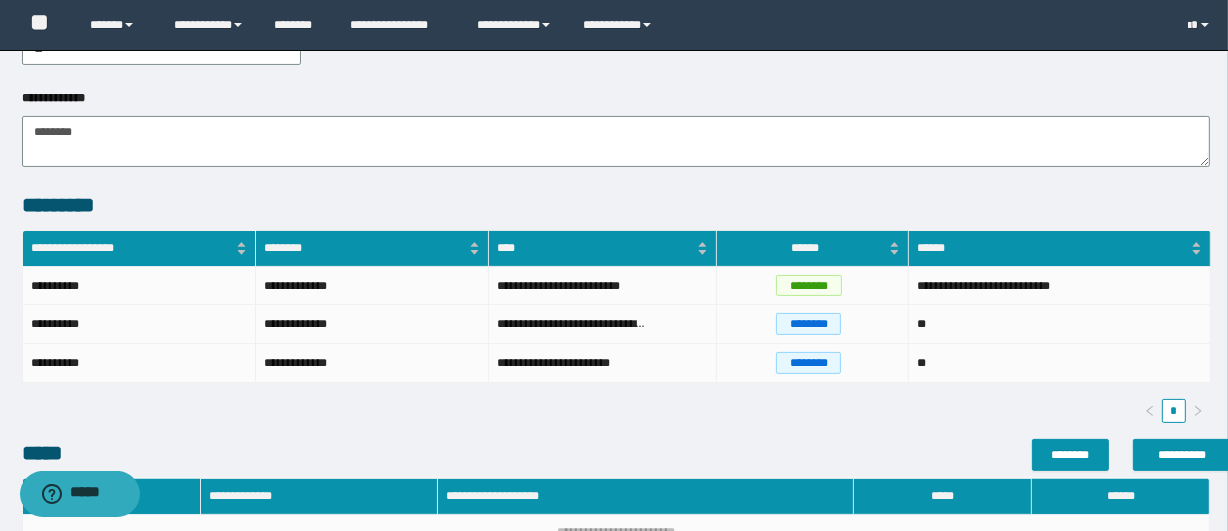scroll, scrollTop: 363, scrollLeft: 0, axis: vertical 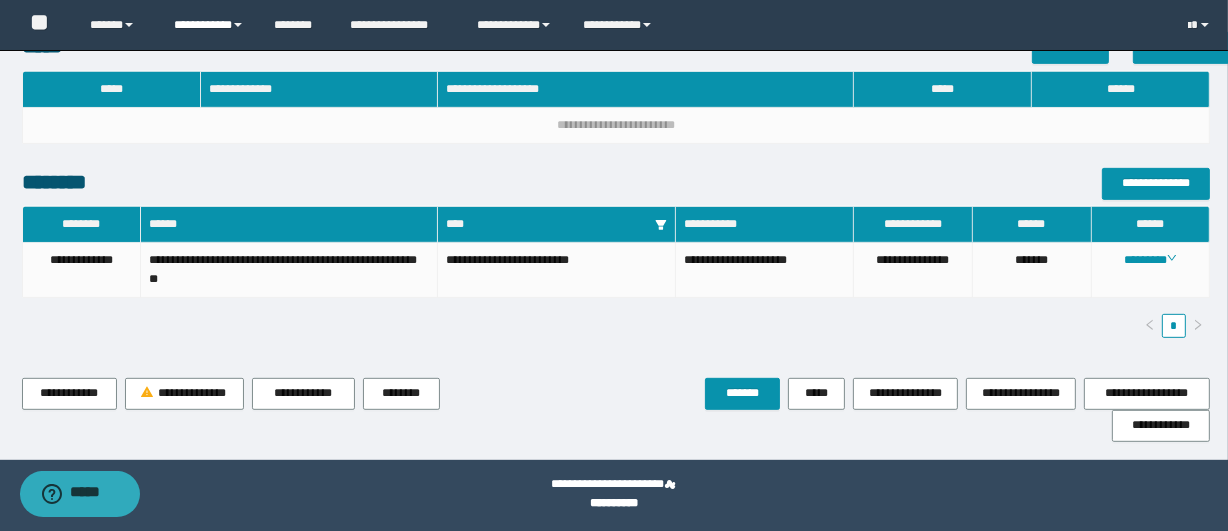 click on "**********" at bounding box center [209, 25] 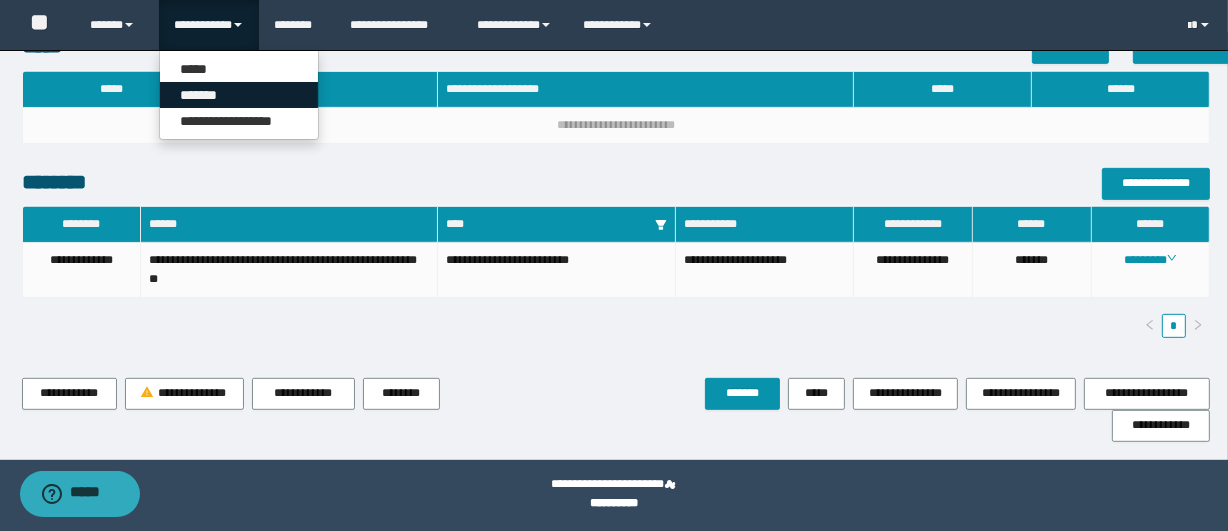 click on "*******" at bounding box center (239, 95) 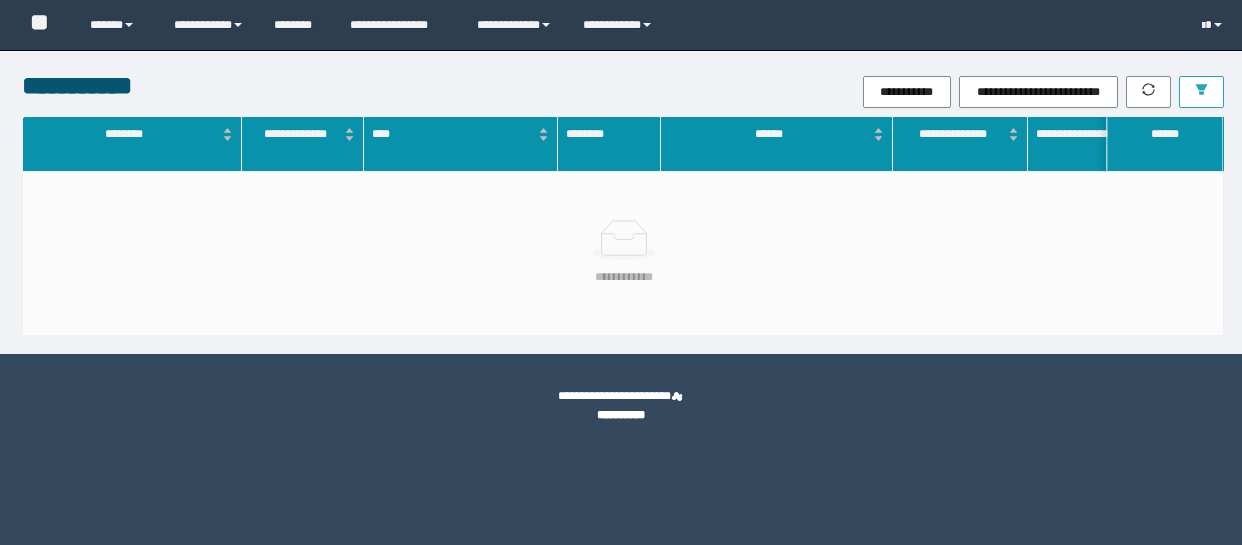 scroll, scrollTop: 0, scrollLeft: 0, axis: both 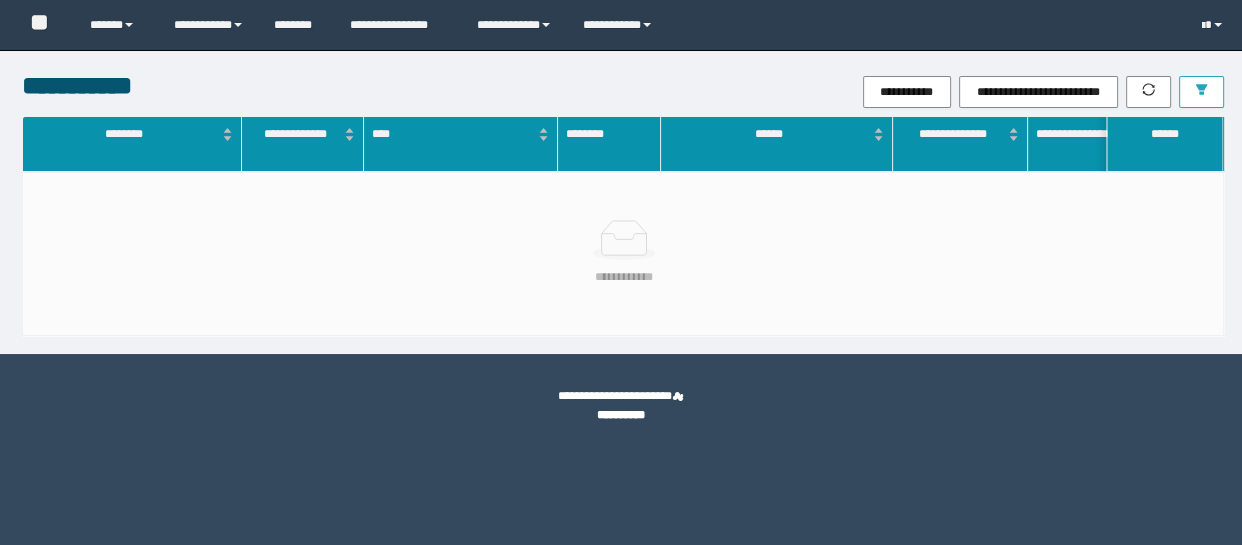 click 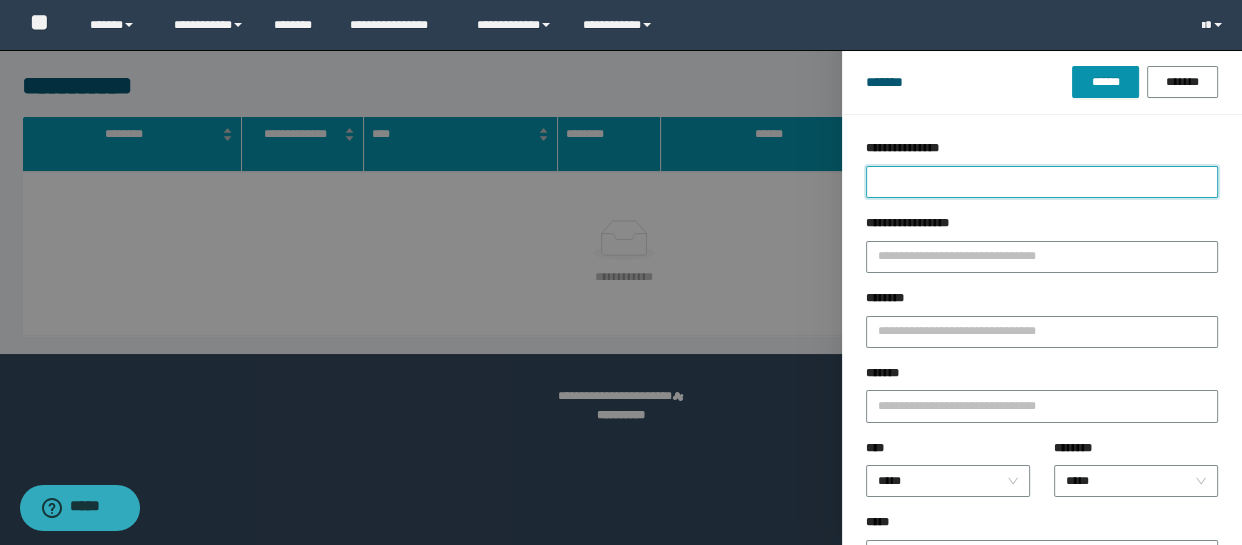 click on "**********" at bounding box center [1042, 182] 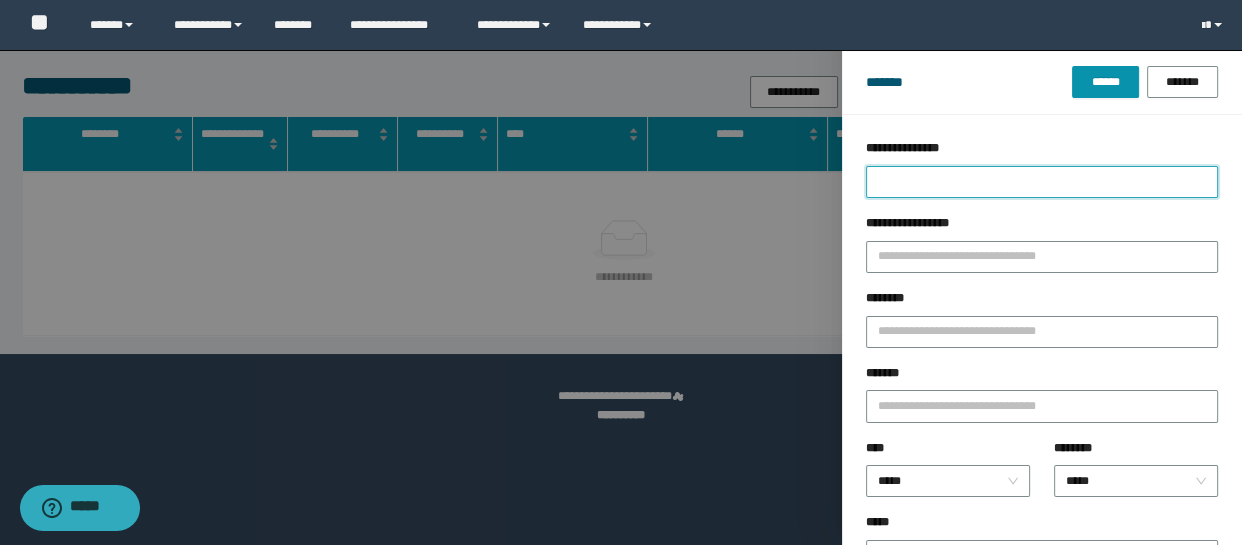 type on "*" 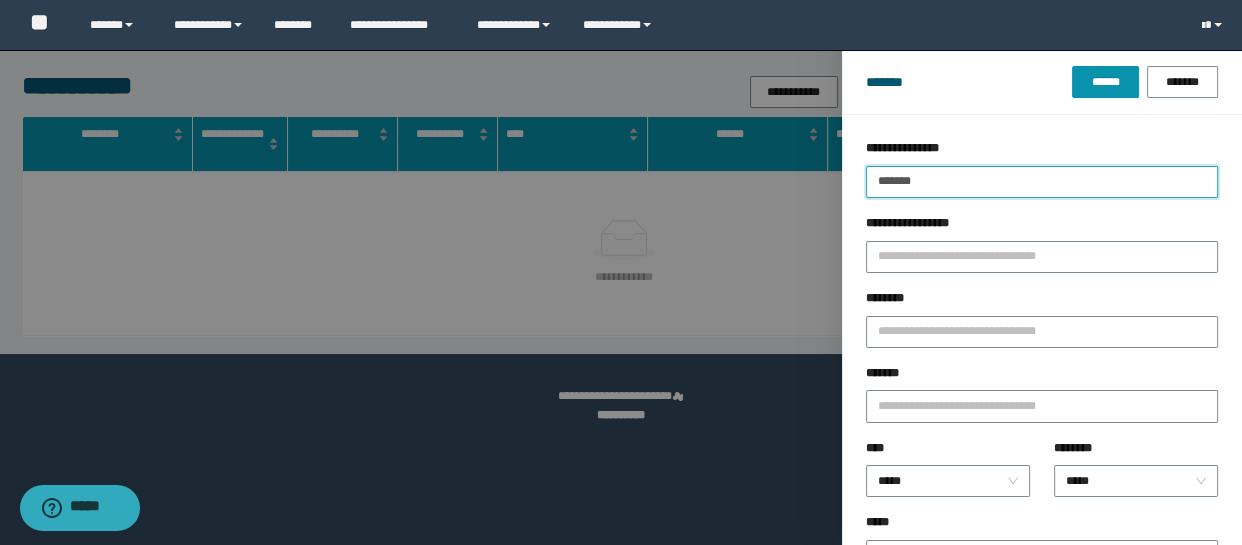 type on "*******" 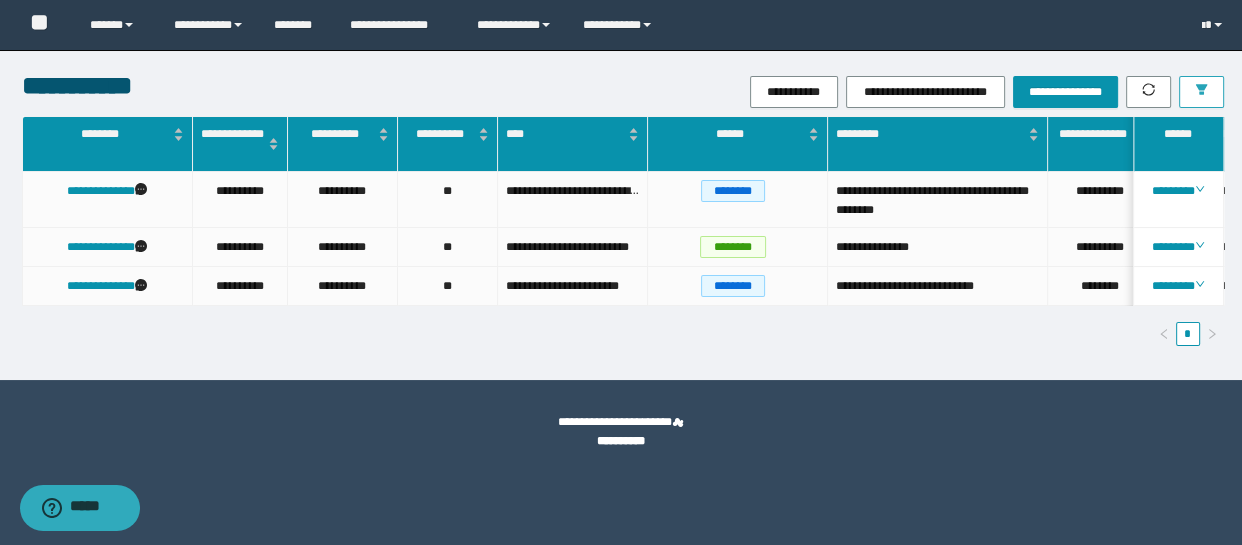 scroll, scrollTop: 0, scrollLeft: 2, axis: horizontal 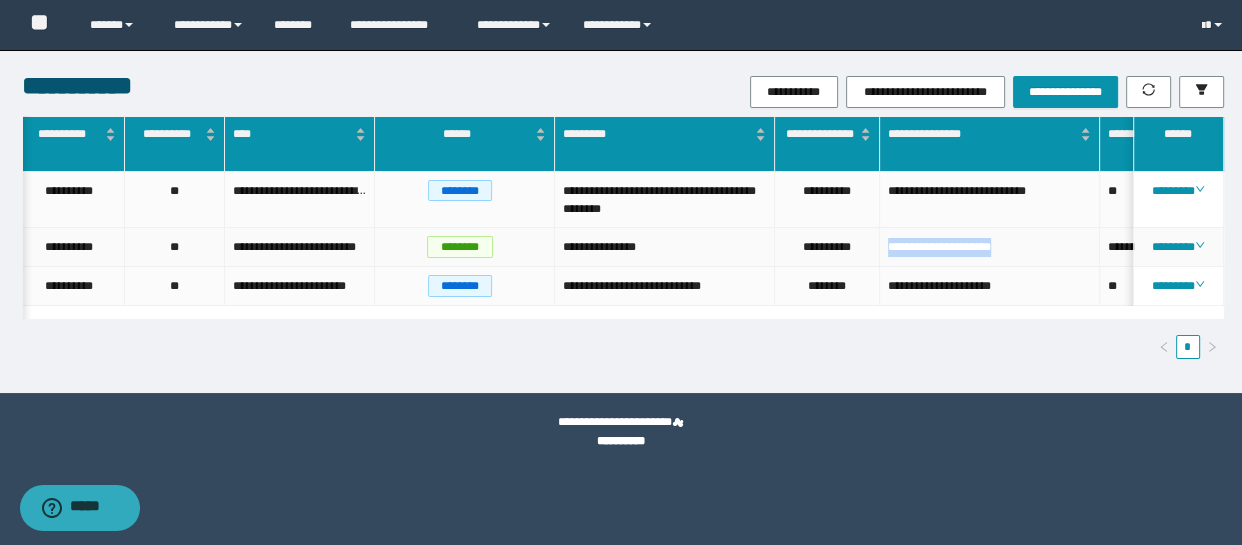 drag, startPoint x: 1028, startPoint y: 242, endPoint x: 886, endPoint y: 249, distance: 142.17242 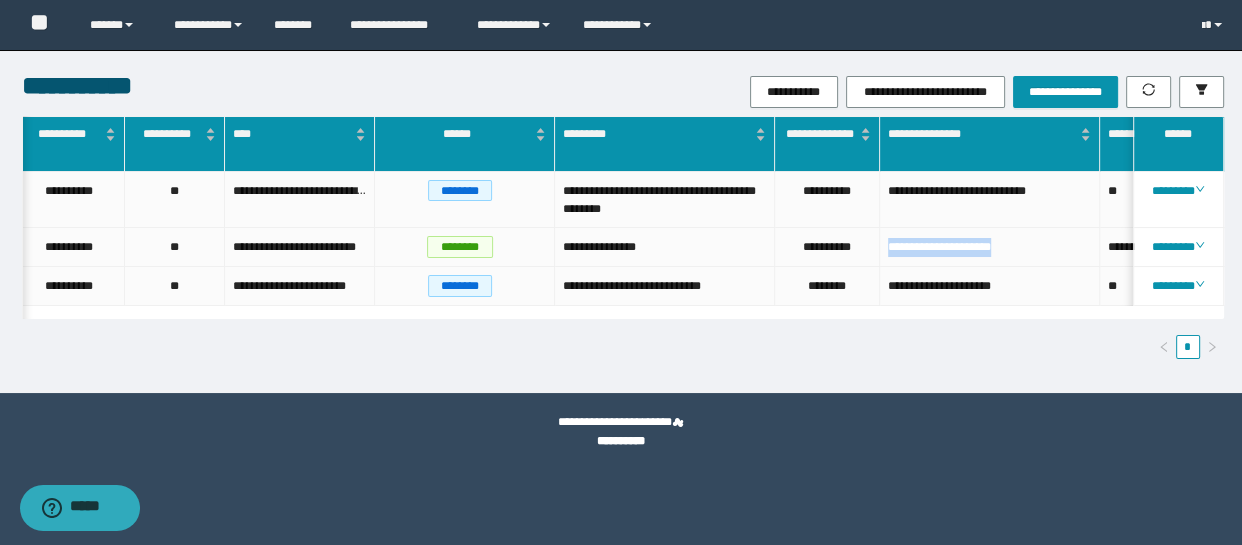 scroll, scrollTop: 0, scrollLeft: 164, axis: horizontal 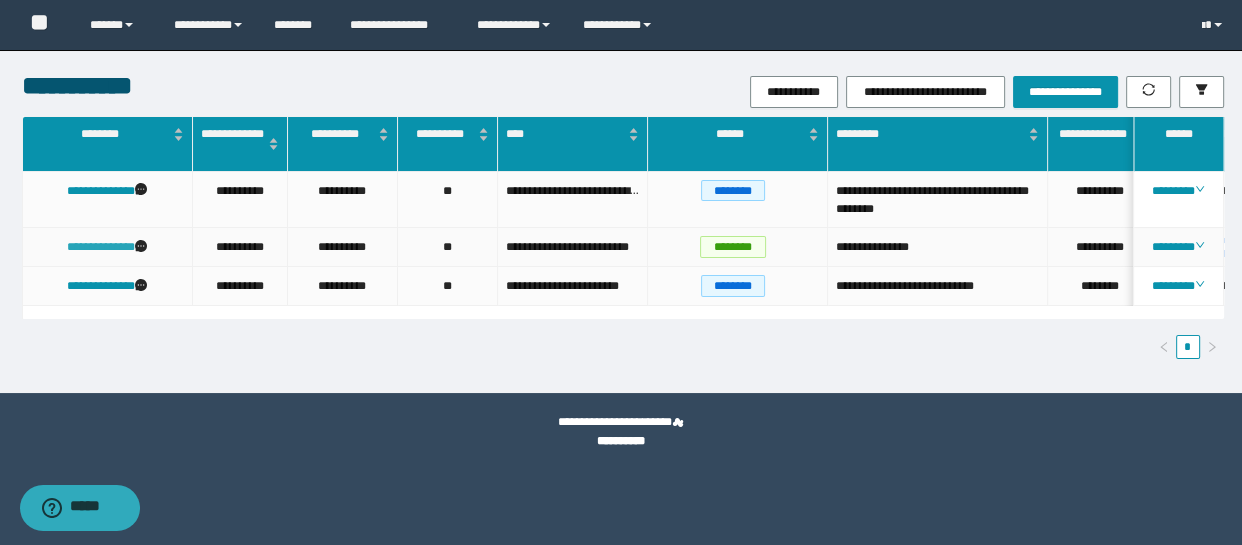 click on "**********" at bounding box center [101, 247] 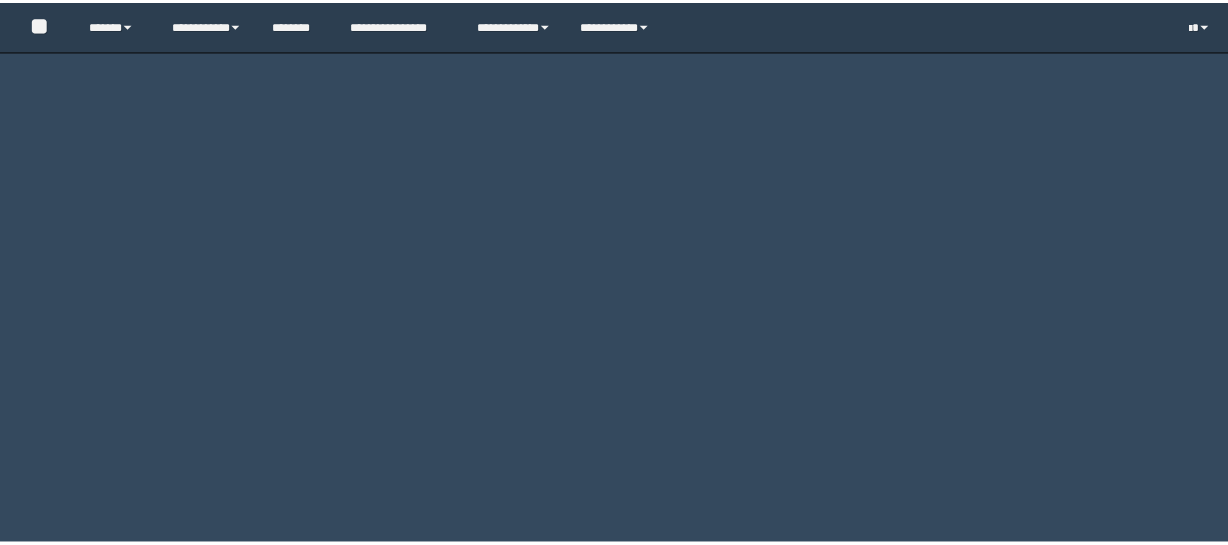 scroll, scrollTop: 0, scrollLeft: 0, axis: both 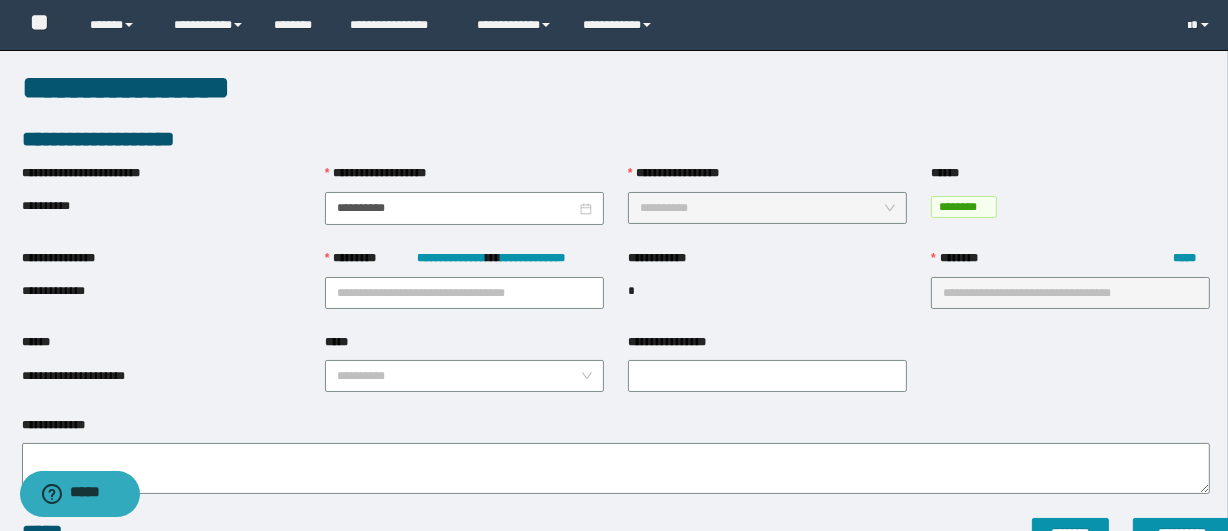 type on "**********" 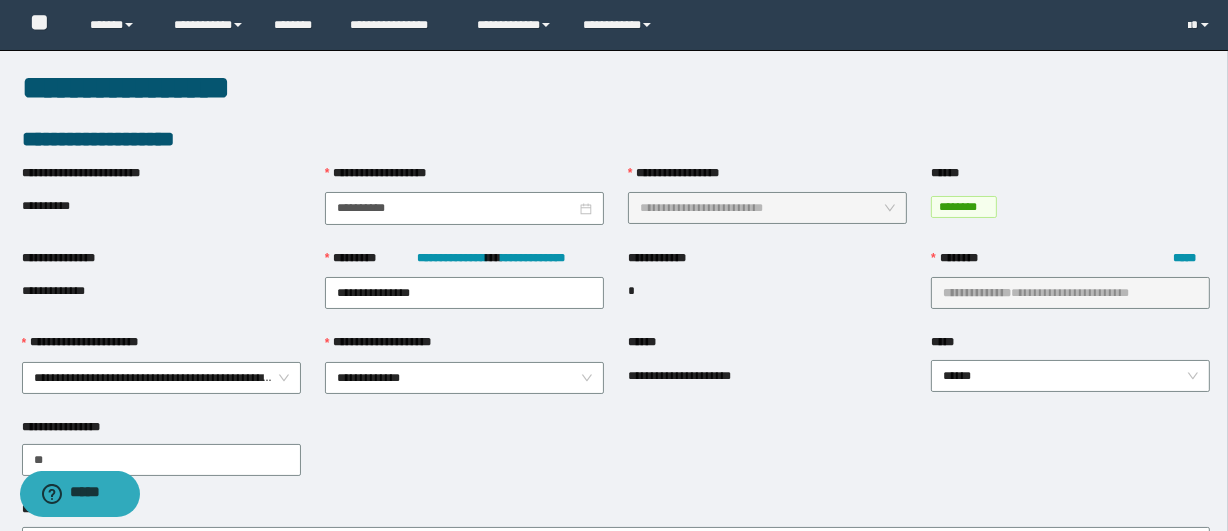 click on "[FIRST] [LAST] [STREET] [CITY] [STATE] [ZIP] [COUNTRY] [PHONE] [EMAIL] [SSN] [DLN] [CCNUM] [DOB] [AGE] [COORD] [ADDRESS] [POSTAL] [GEO] [TIME] [BIRTHDATE] [PERSONAL_GEO] [PERSONAL_TIME]" at bounding box center (616, 332) 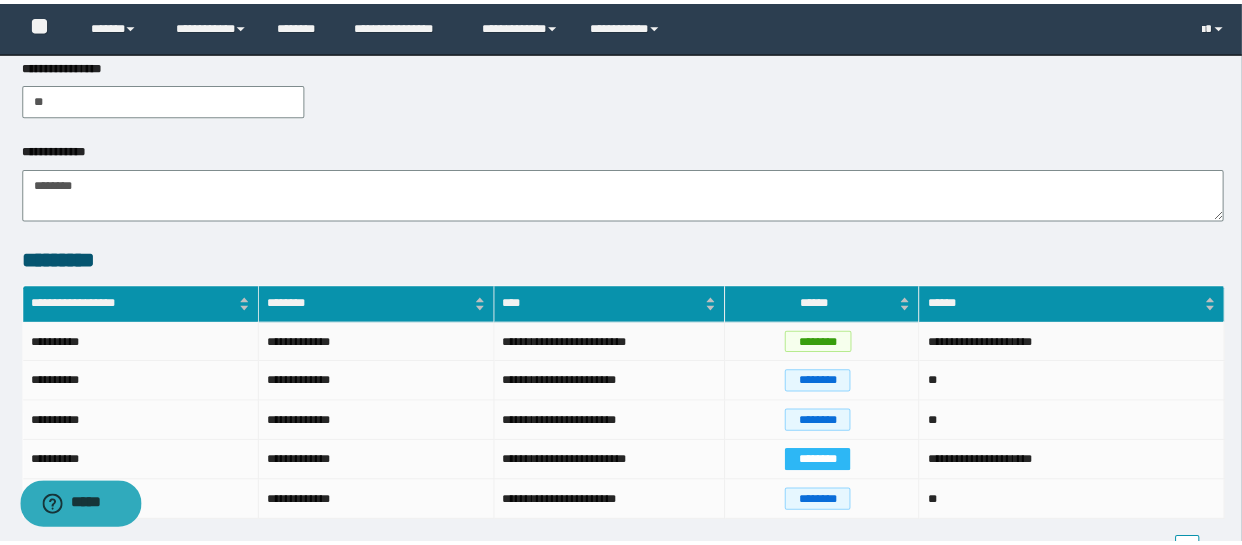 scroll, scrollTop: 636, scrollLeft: 0, axis: vertical 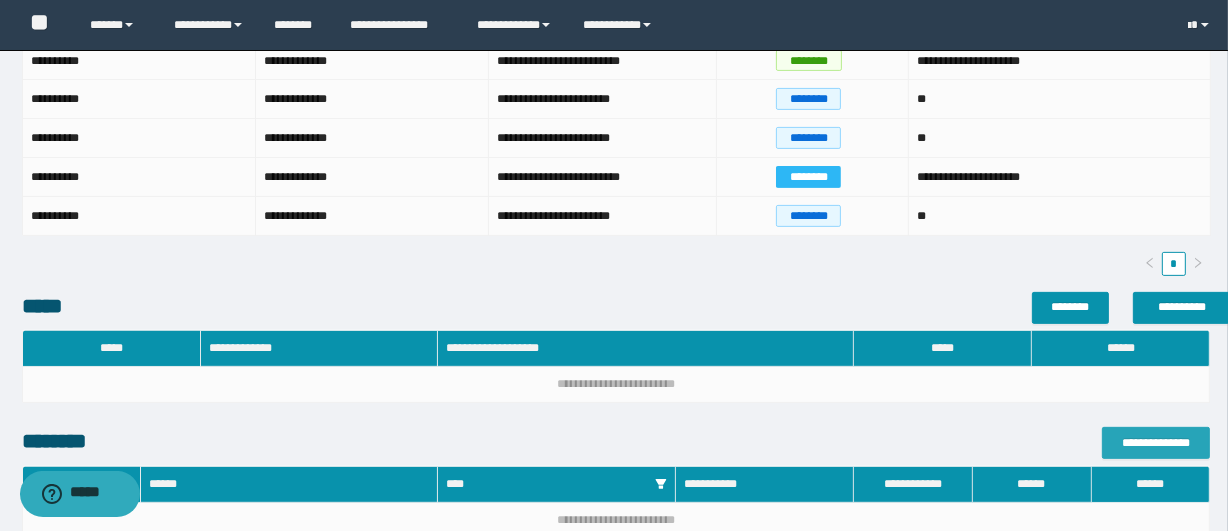 click on "**********" at bounding box center [1156, 443] 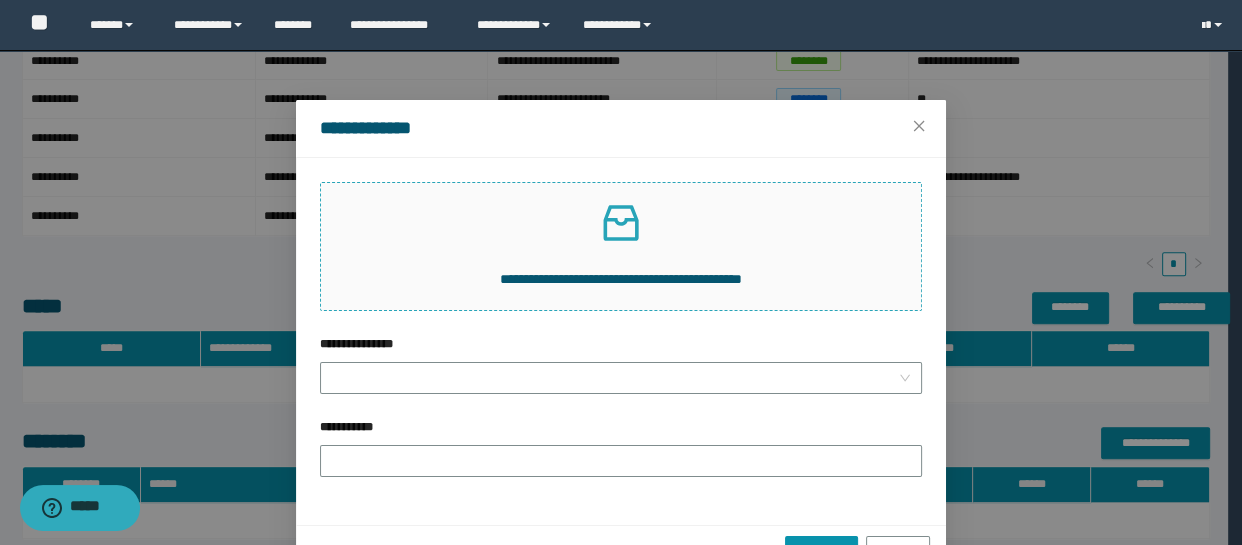 click at bounding box center (621, 223) 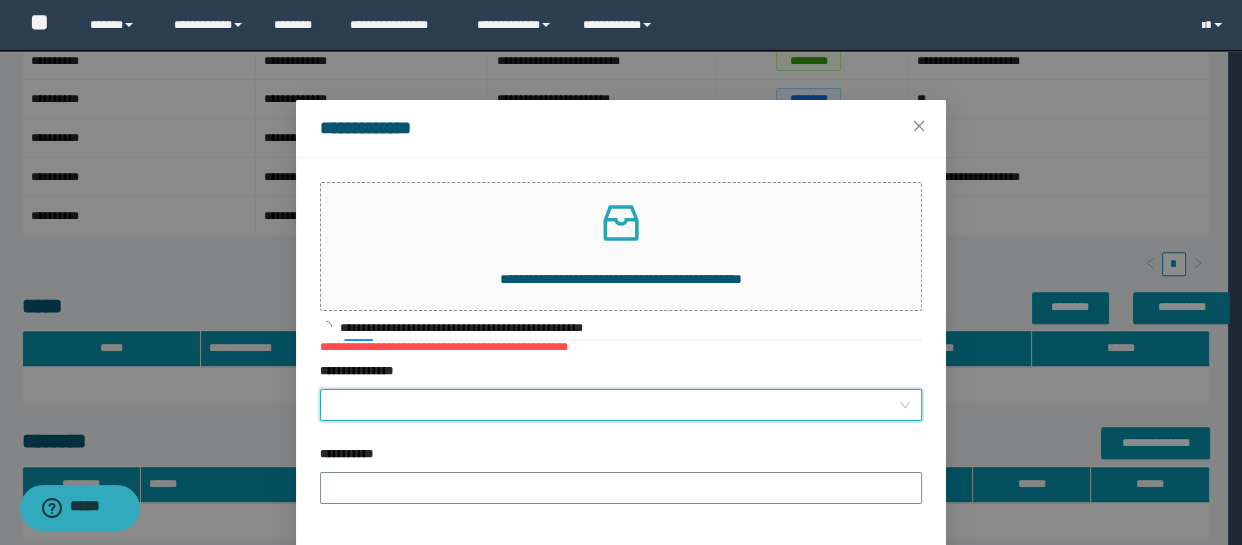 drag, startPoint x: 589, startPoint y: 408, endPoint x: 583, endPoint y: 379, distance: 29.614185 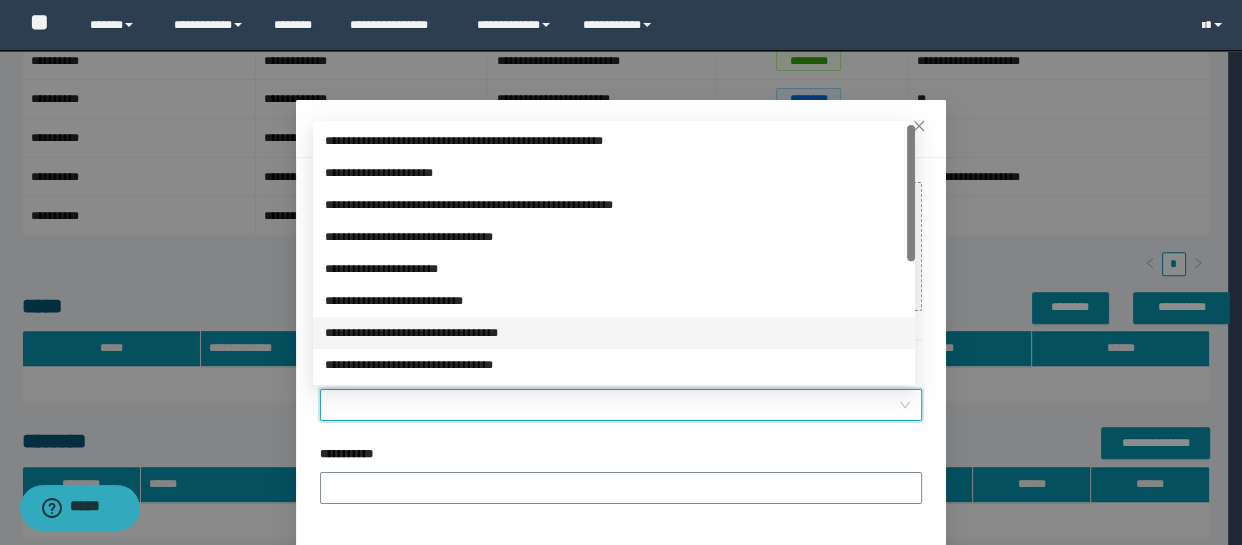 scroll, scrollTop: 223, scrollLeft: 0, axis: vertical 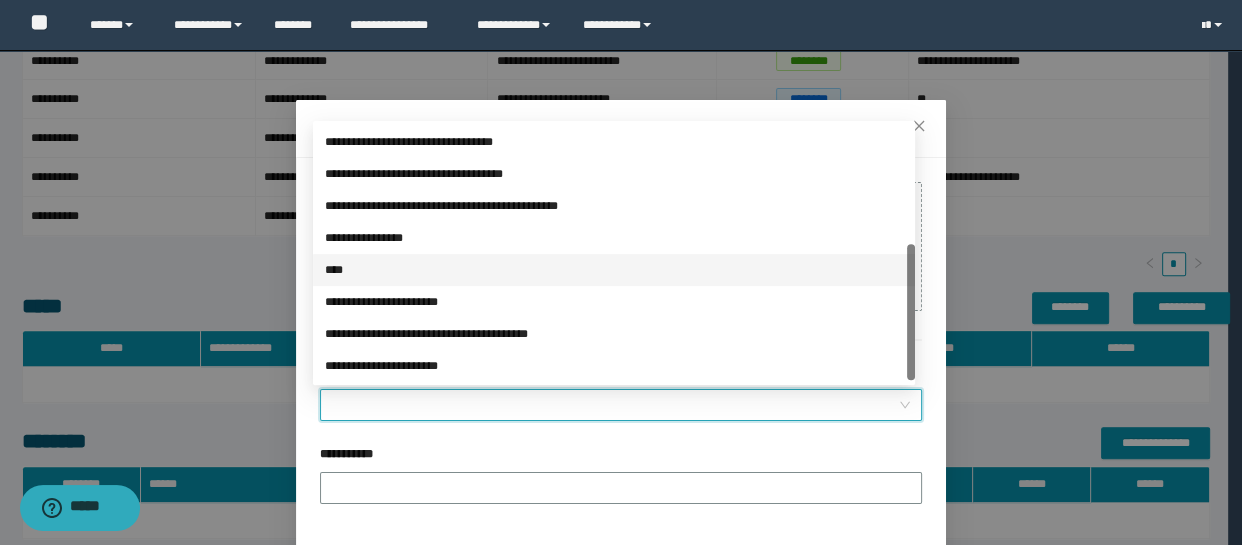 click on "****" at bounding box center [614, 270] 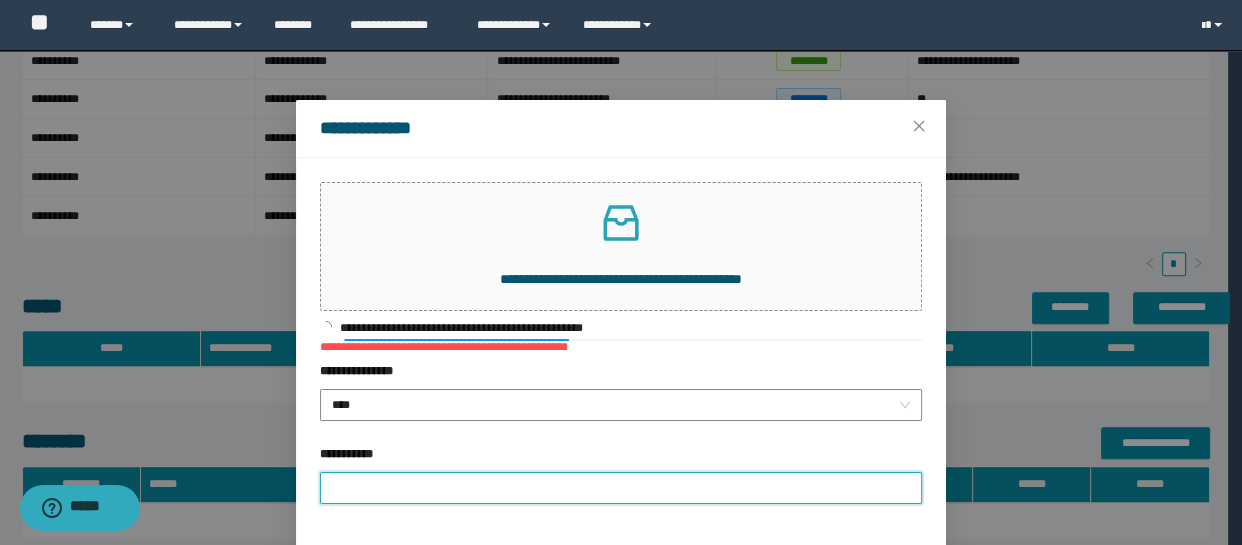 click on "**********" at bounding box center [621, 488] 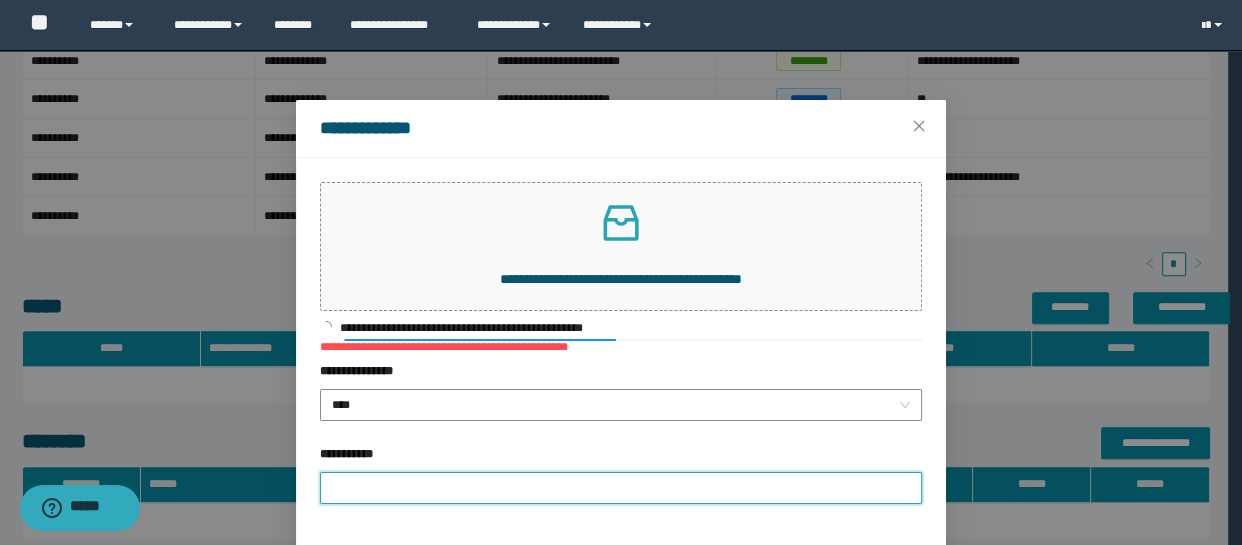 type on "**********" 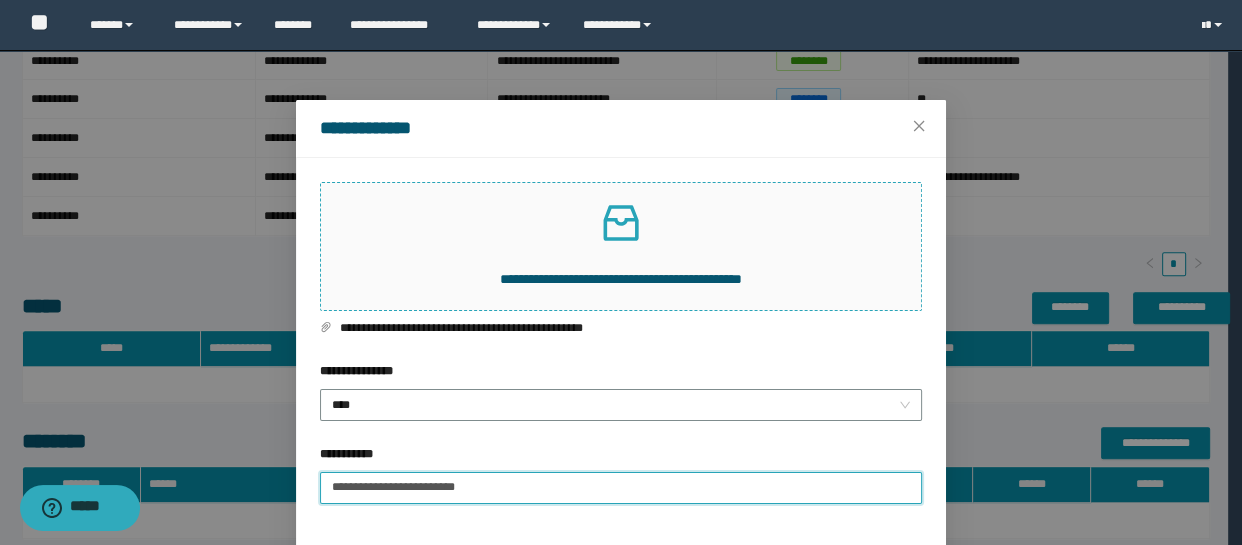 scroll, scrollTop: 82, scrollLeft: 0, axis: vertical 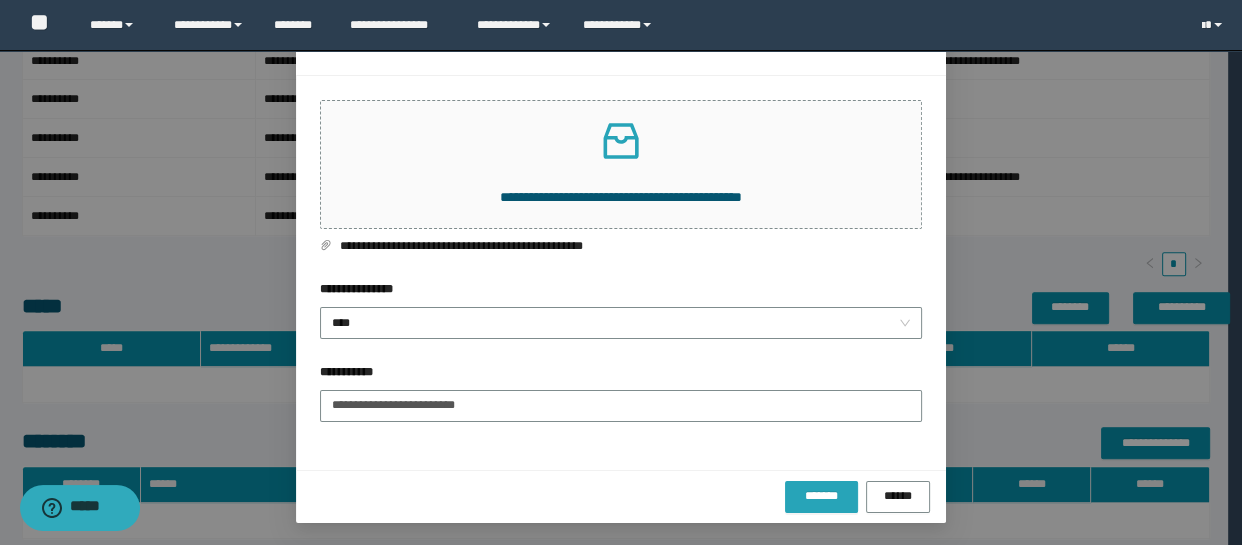 click on "*******" at bounding box center (822, 496) 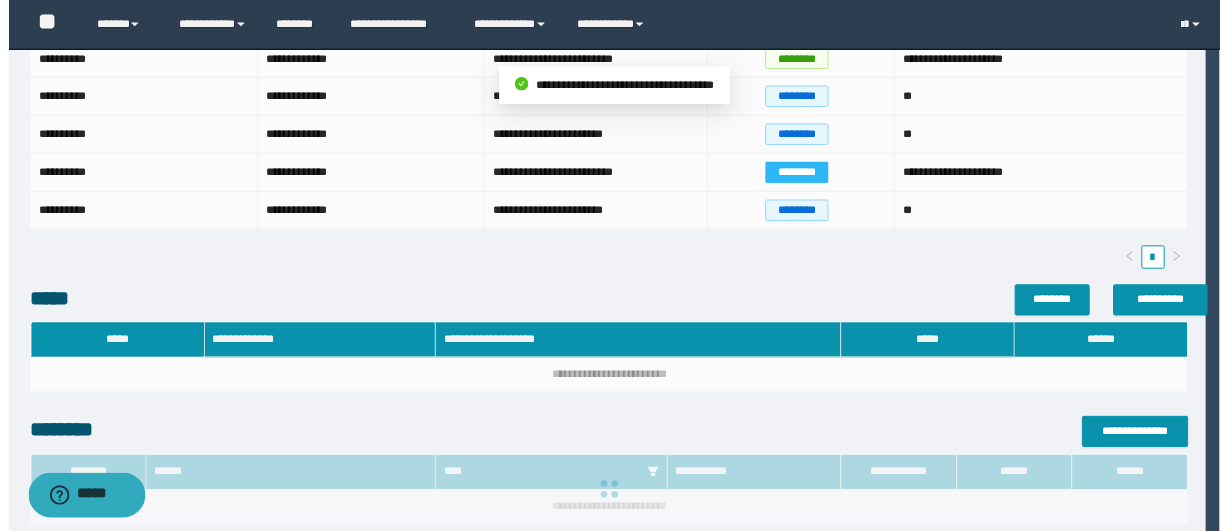 scroll, scrollTop: 0, scrollLeft: 0, axis: both 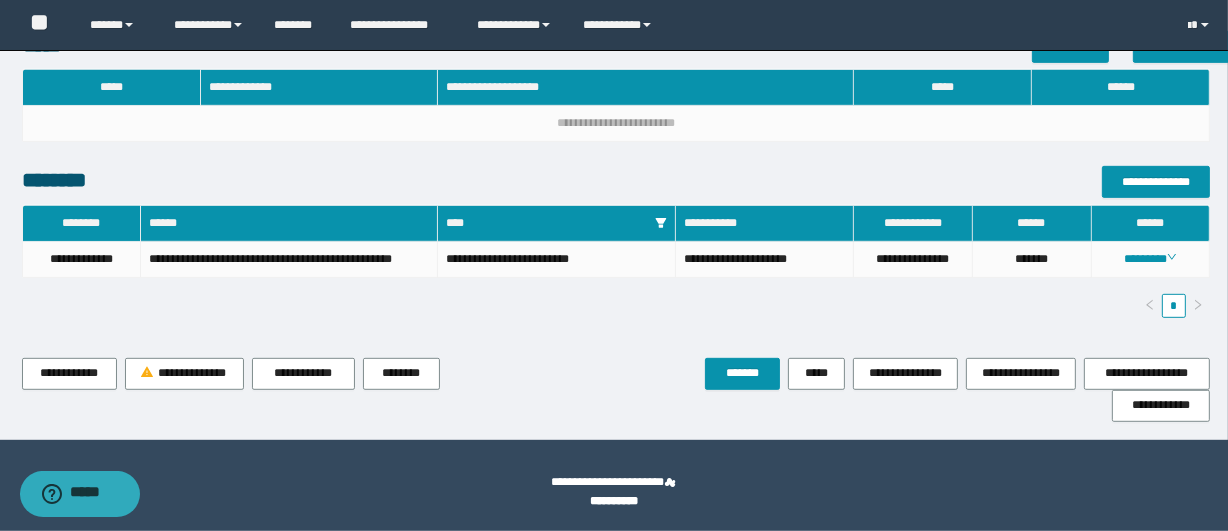 click on "**********" at bounding box center [616, 269] 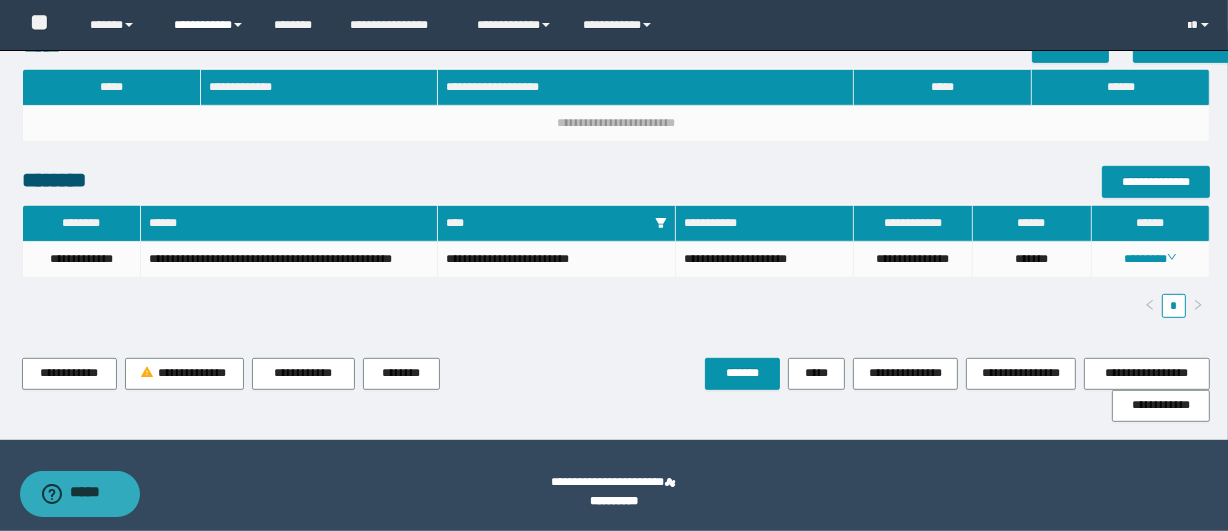 click on "**********" at bounding box center (209, 25) 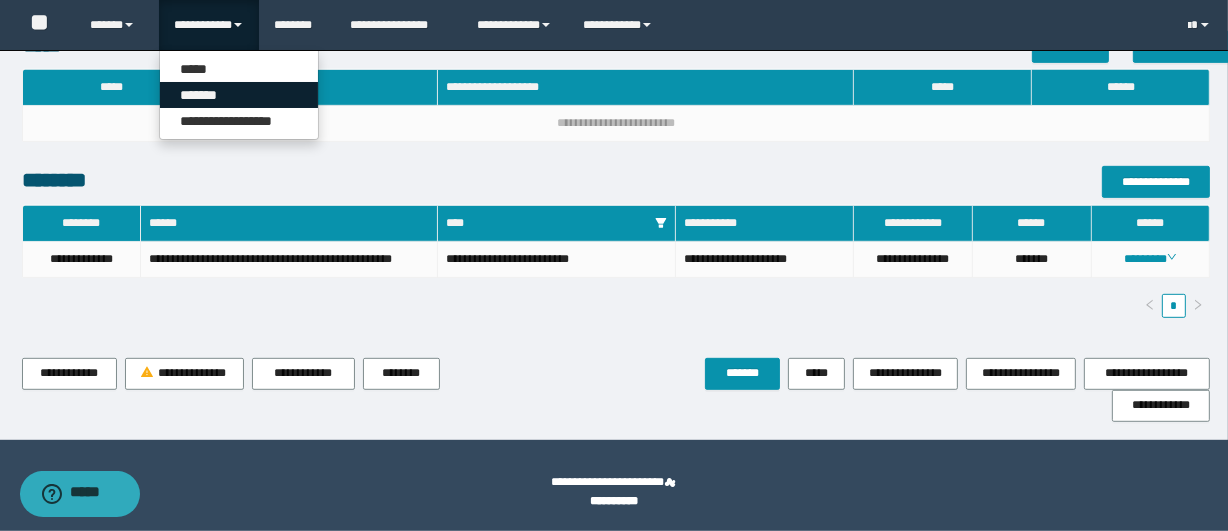 click on "*******" at bounding box center [239, 95] 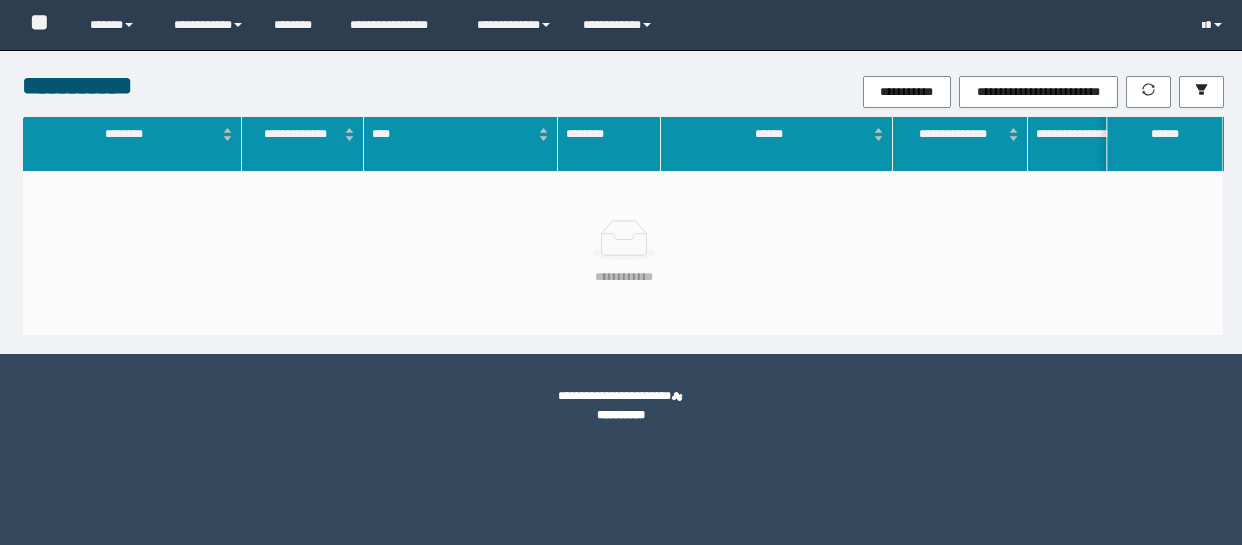 scroll, scrollTop: 0, scrollLeft: 0, axis: both 